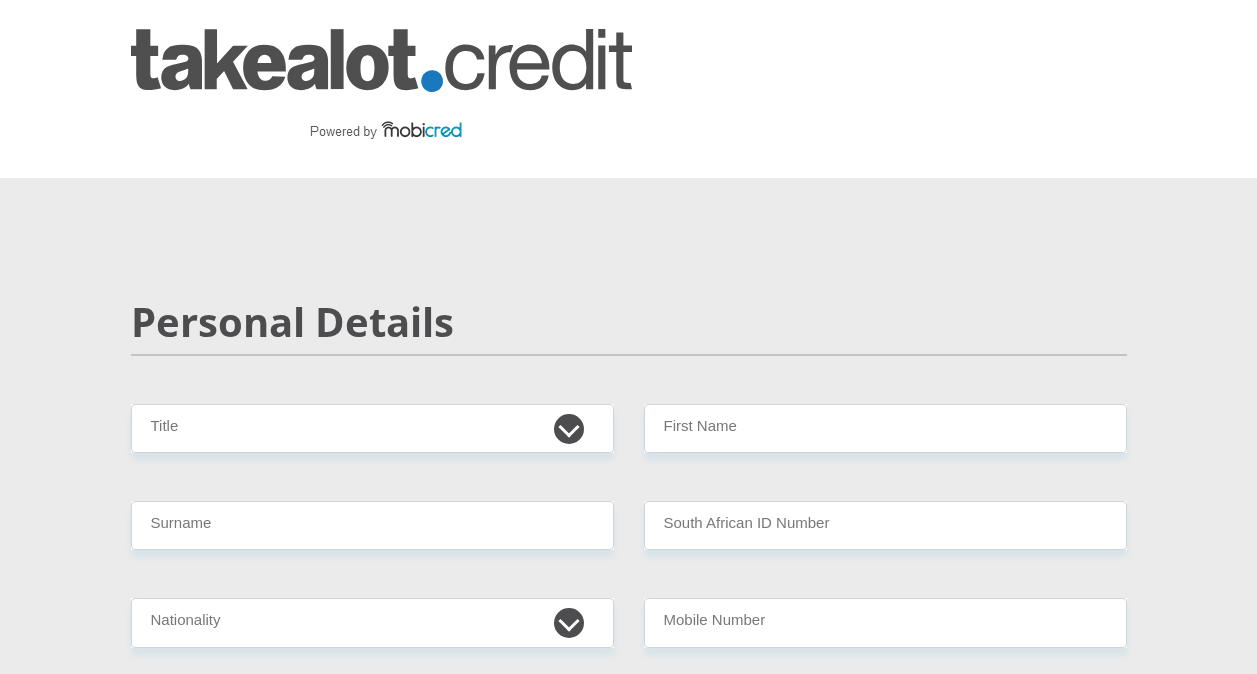 scroll, scrollTop: 0, scrollLeft: 0, axis: both 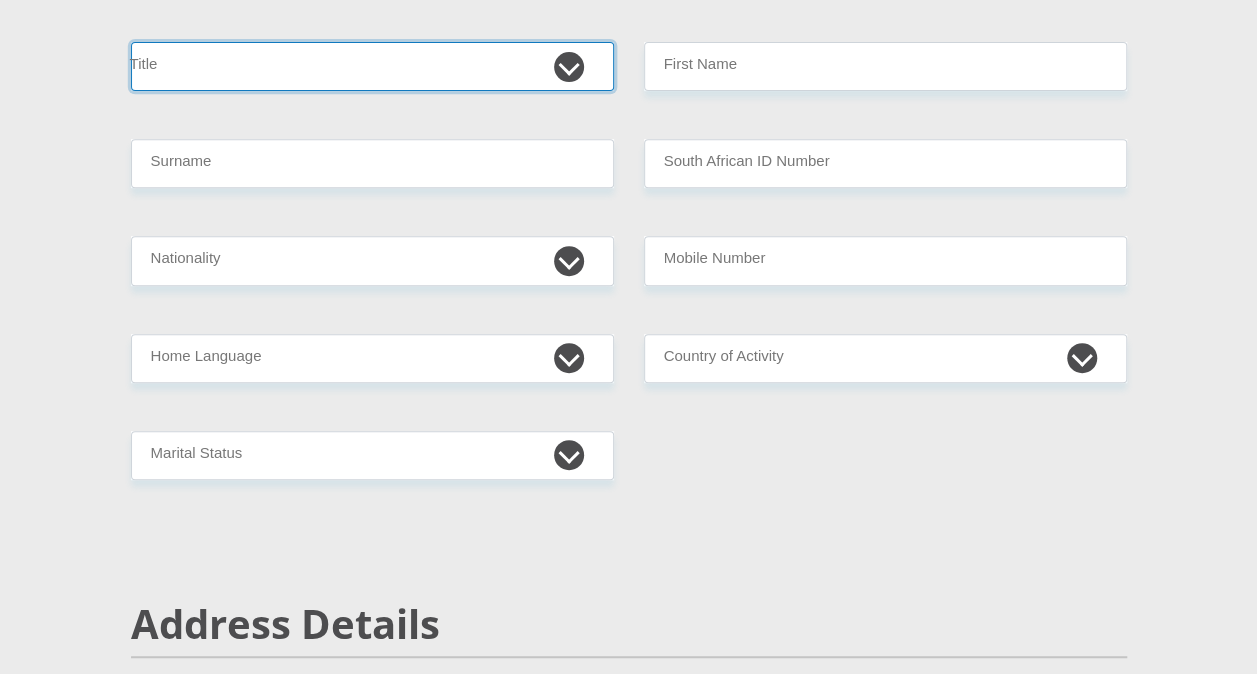 click on "Mr
Ms
Mrs
Dr
Other" at bounding box center [372, 66] 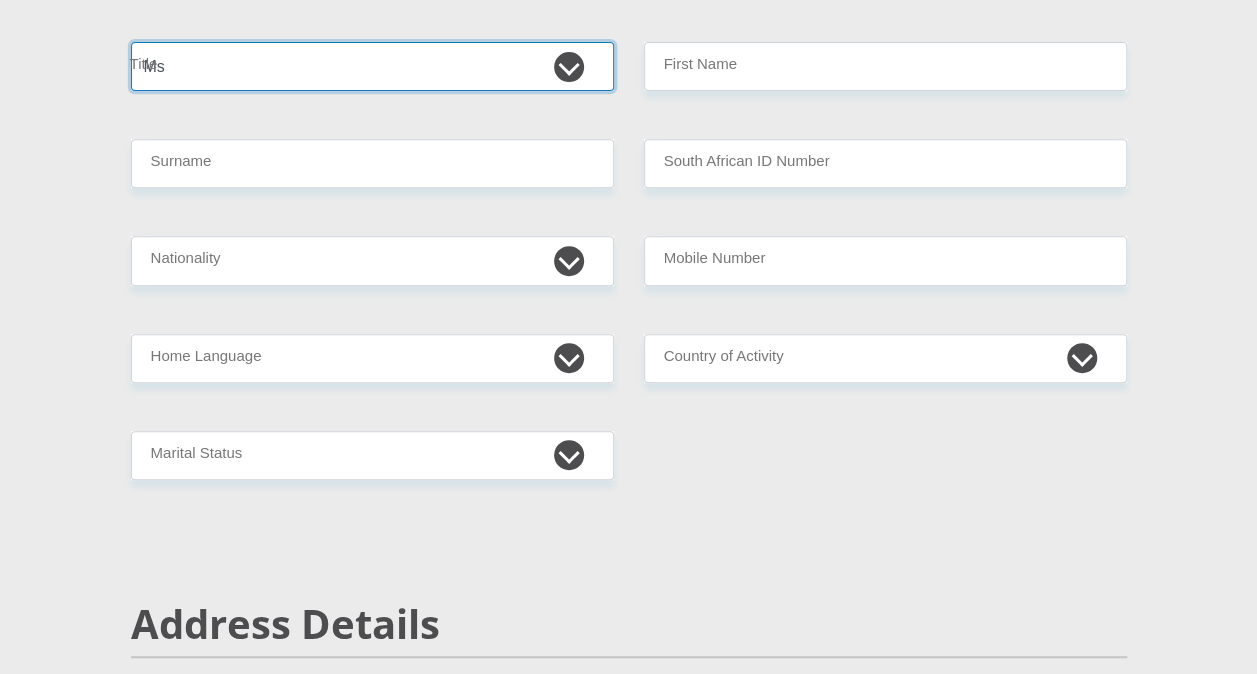 click on "Mr
Ms
Mrs
Dr
Other" at bounding box center (372, 66) 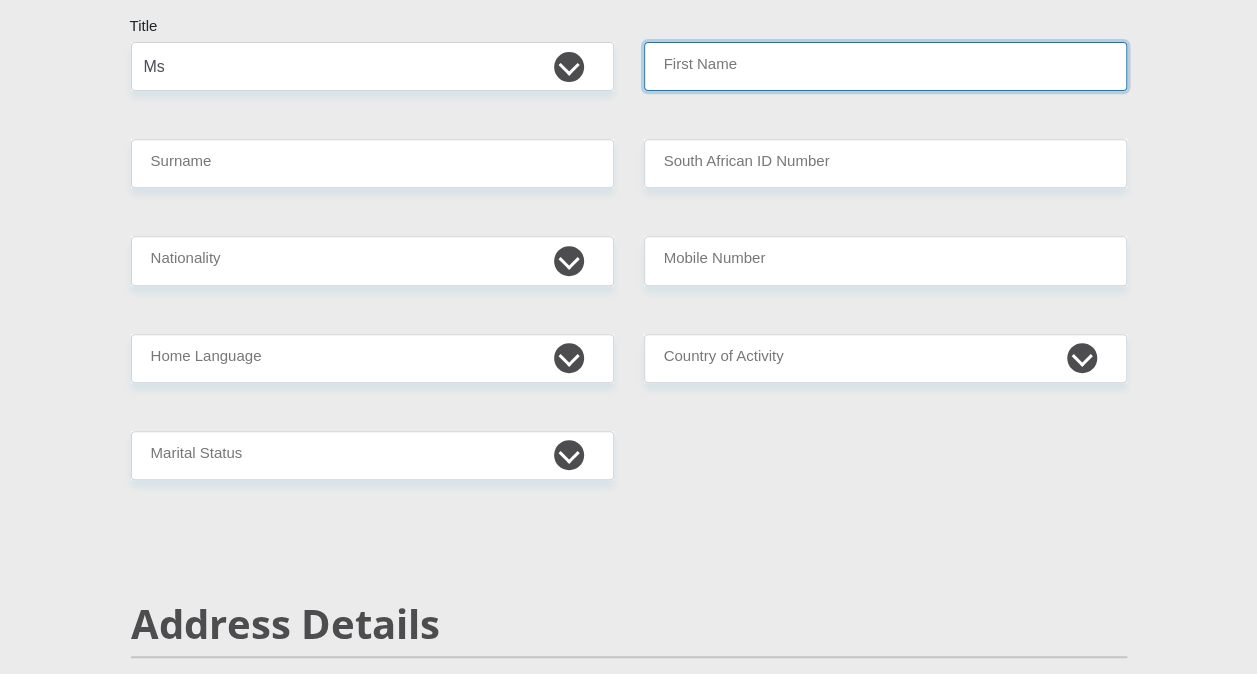 click on "First Name" at bounding box center (885, 66) 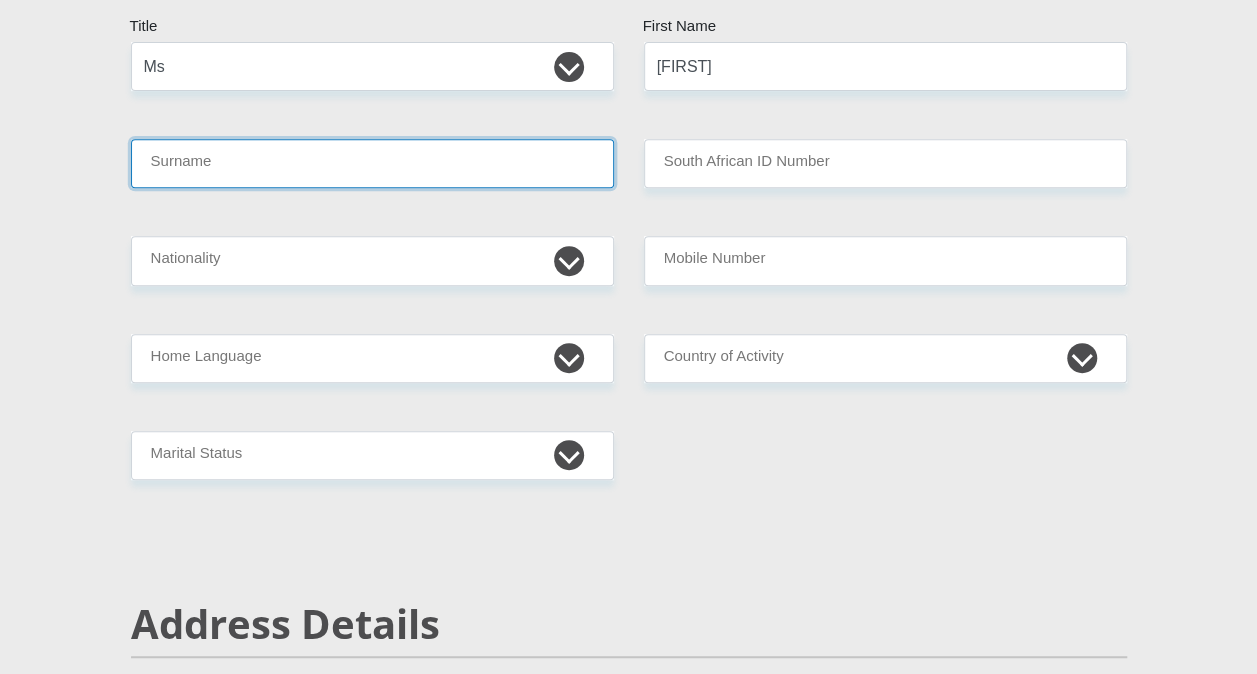 type on "Ngwenya" 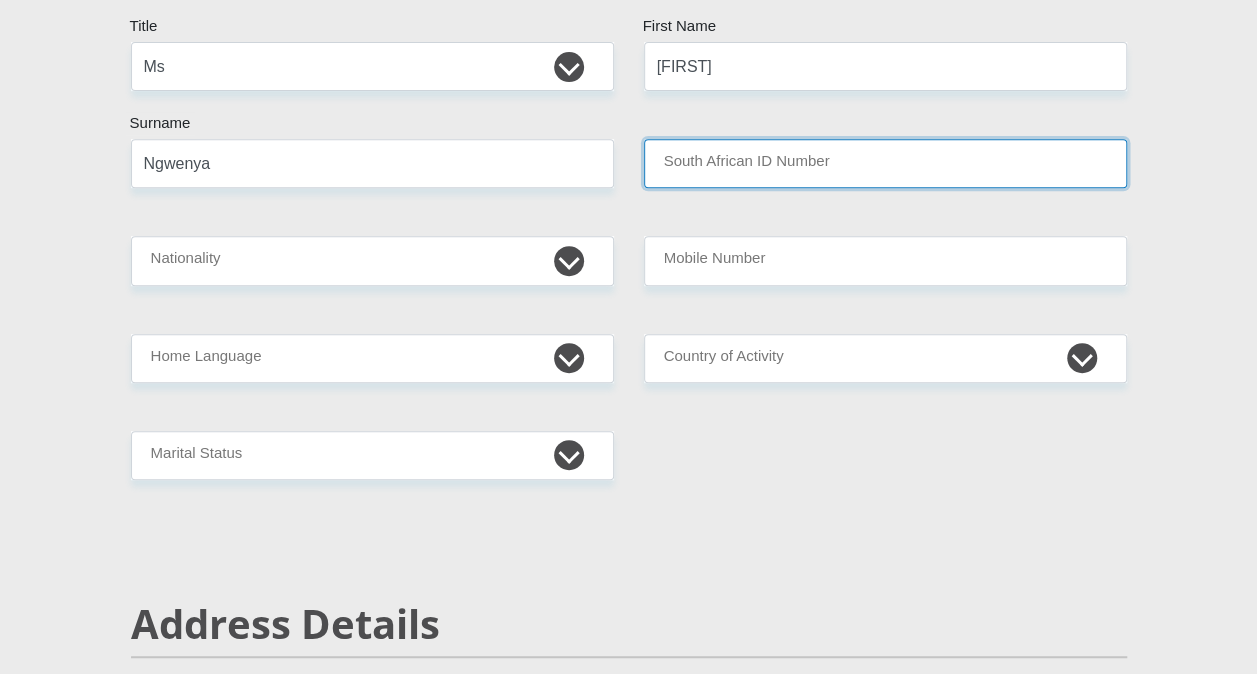 type on "IG Group" 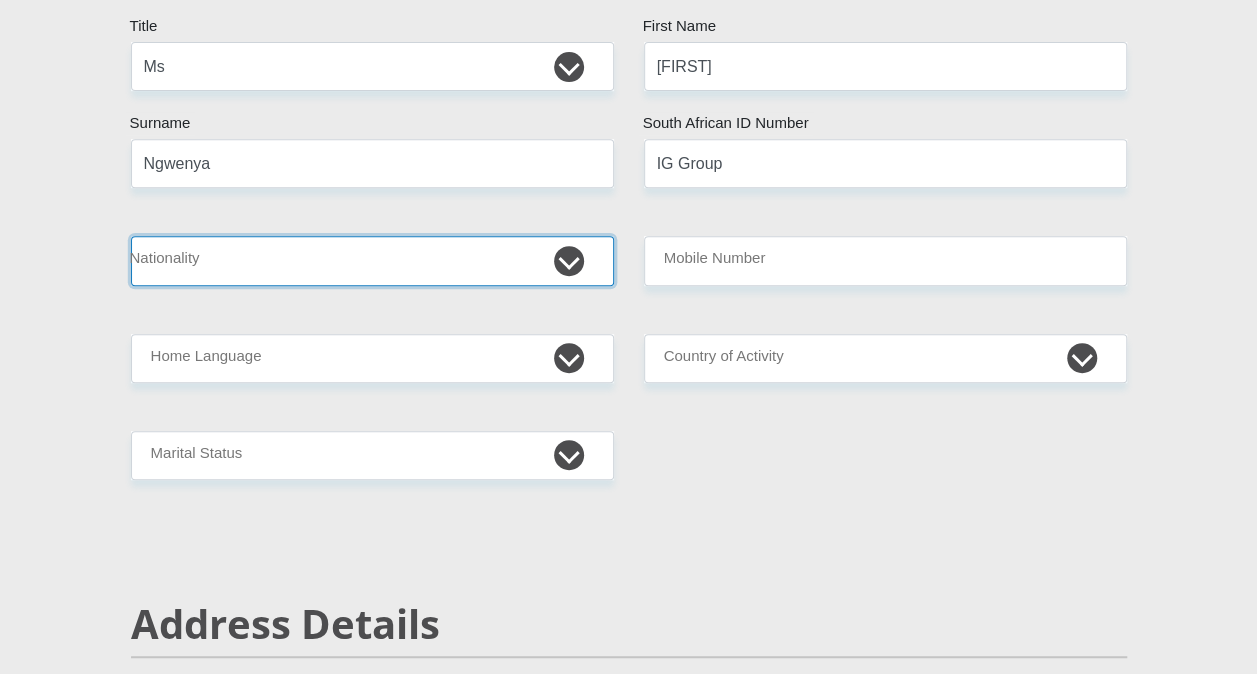 select on "ZAF" 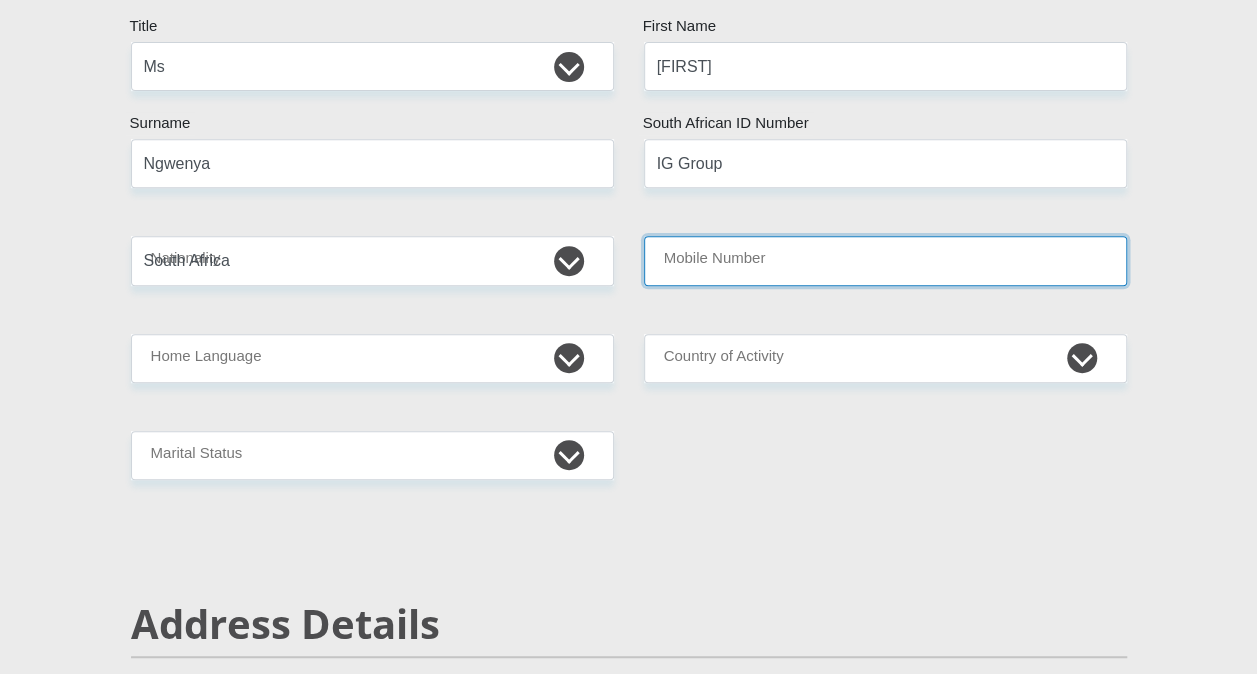 type on "[PHONE]" 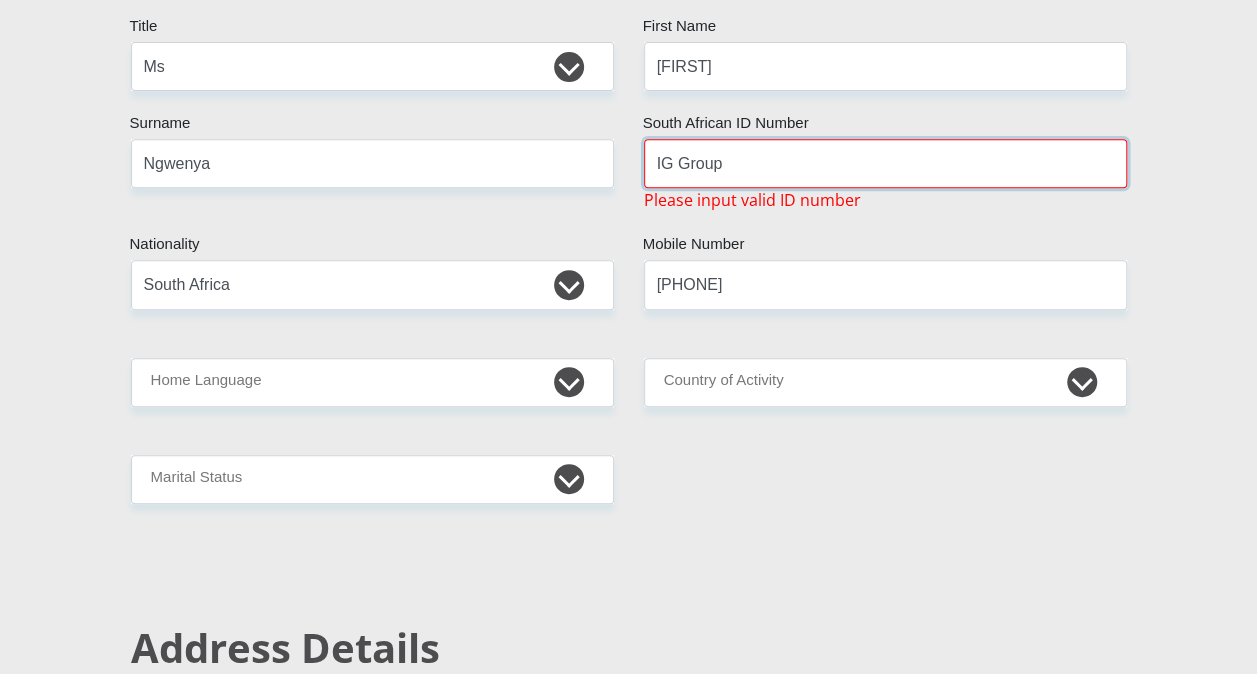 click on "IG Group" at bounding box center [885, 163] 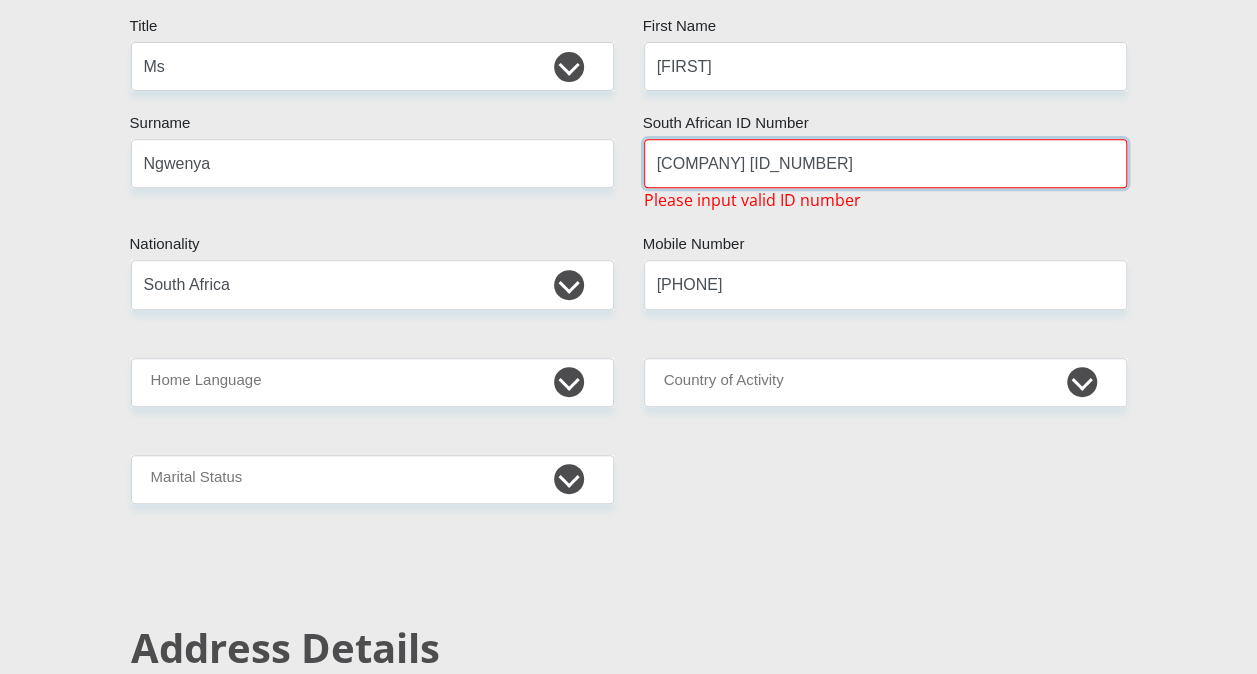 click on "[COMPANY] [ID_NUMBER]" at bounding box center (885, 163) 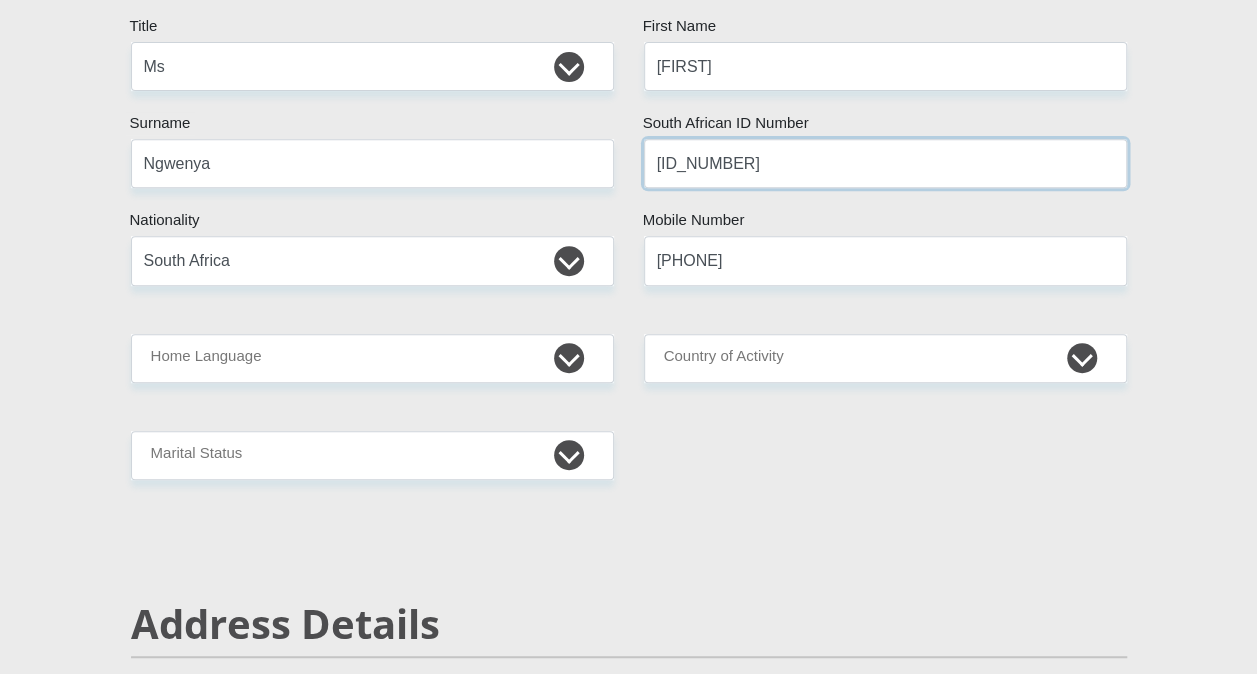 type on "[ID_NUMBER]" 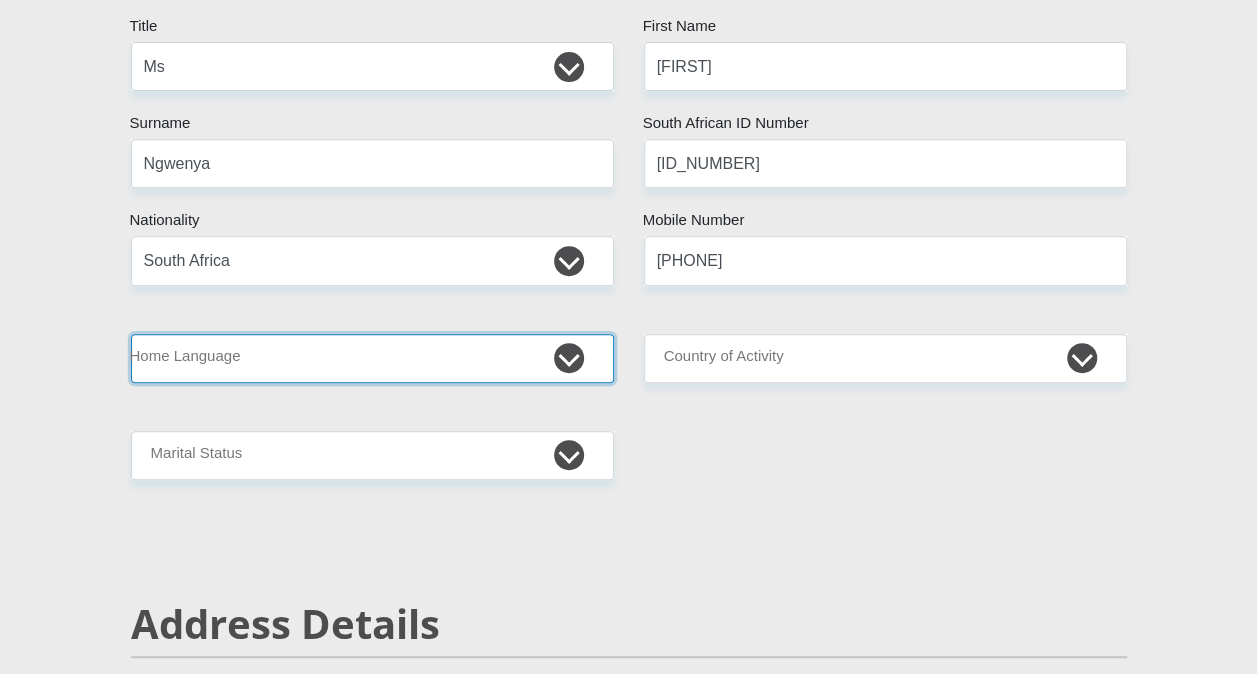 click on "Afrikaans
English
Sepedi
South Ndebele
Southern Sotho
Swati
Tsonga
Tswana
Venda
Xhosa
Zulu
Other" at bounding box center [372, 358] 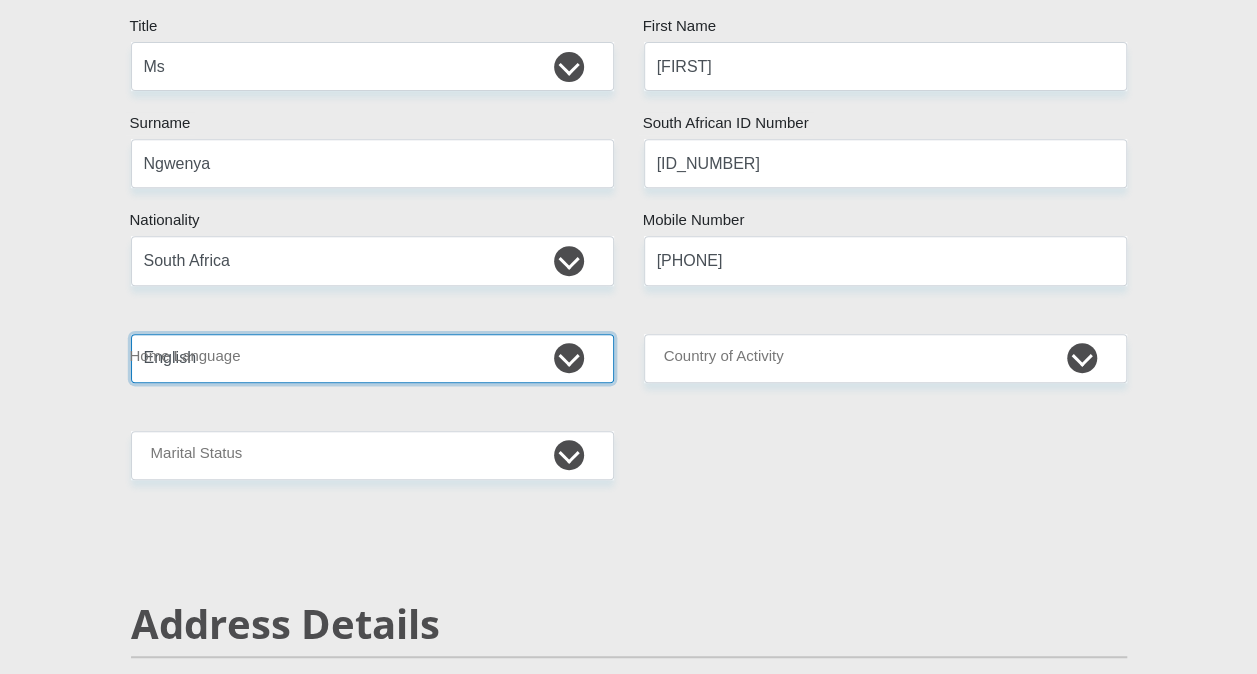 click on "Afrikaans
English
Sepedi
South Ndebele
Southern Sotho
Swati
Tsonga
Tswana
Venda
Xhosa
Zulu
Other" at bounding box center [372, 358] 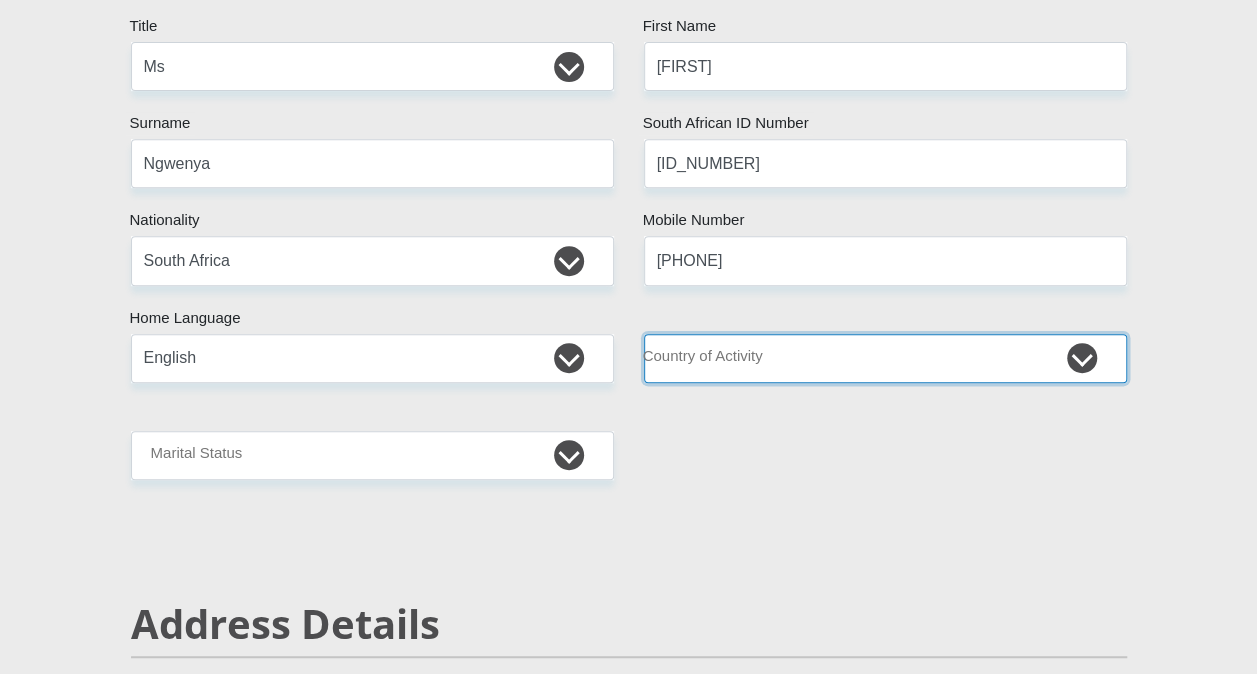 click on "South Africa
Afghanistan
Aland Islands
Albania
Algeria
America Samoa
American Virgin Islands
Andorra
Angola
Anguilla
Antarctica
Antigua and Barbuda
Argentina
Armenia
Aruba
Ascension Island
Australia
Austria
Azerbaijan
Chad" at bounding box center [885, 358] 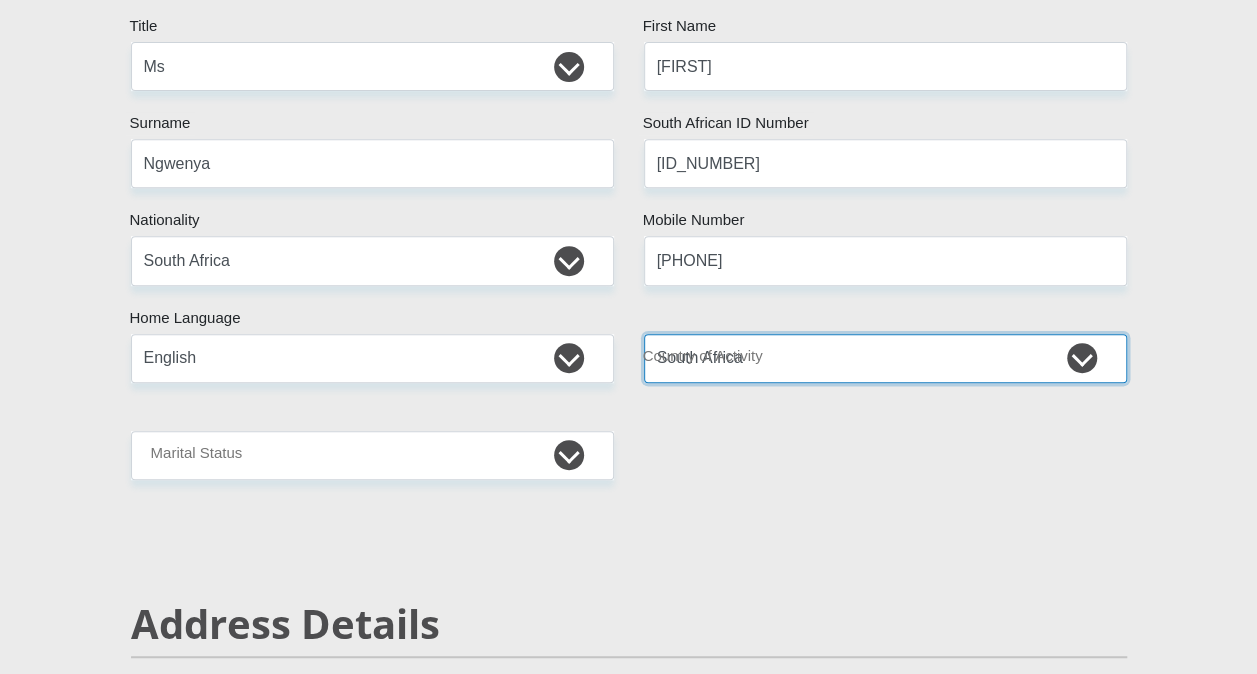 click on "South Africa
Afghanistan
Aland Islands
Albania
Algeria
America Samoa
American Virgin Islands
Andorra
Angola
Anguilla
Antarctica
Antigua and Barbuda
Argentina
Armenia
Aruba
Ascension Island
Australia
Austria
Azerbaijan
Chad" at bounding box center (885, 358) 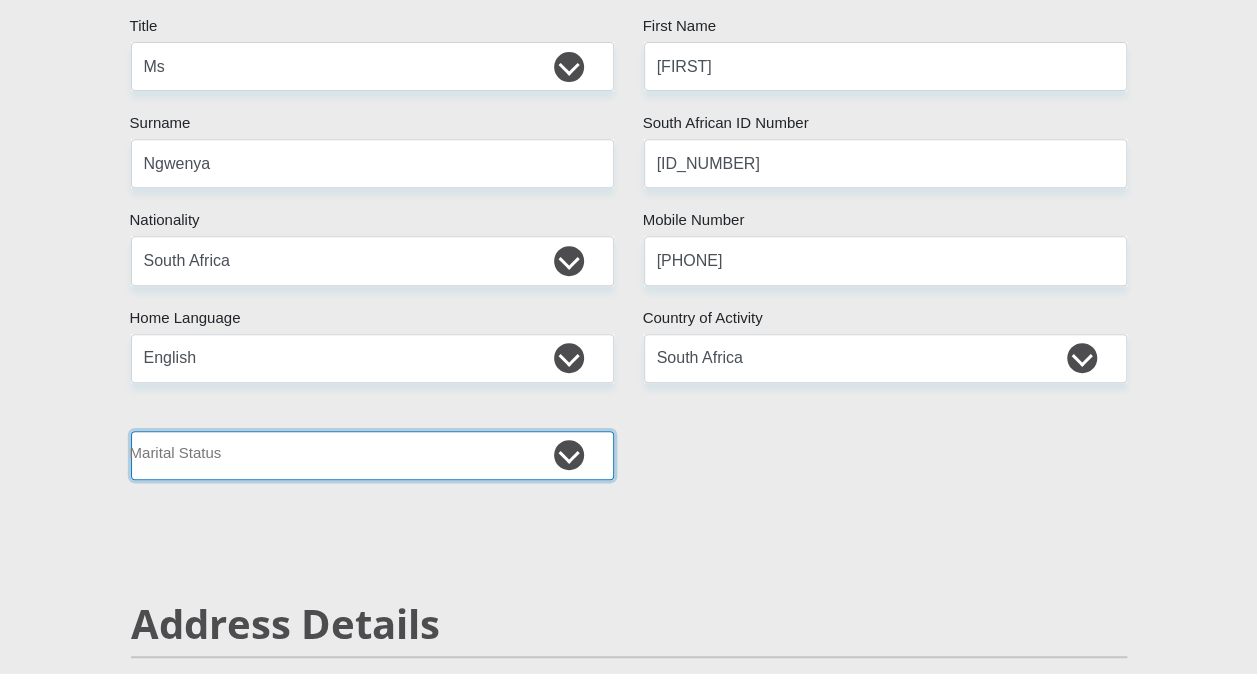 click on "Married ANC
Single
Divorced
Widowed
Married COP or Customary Law" at bounding box center (372, 455) 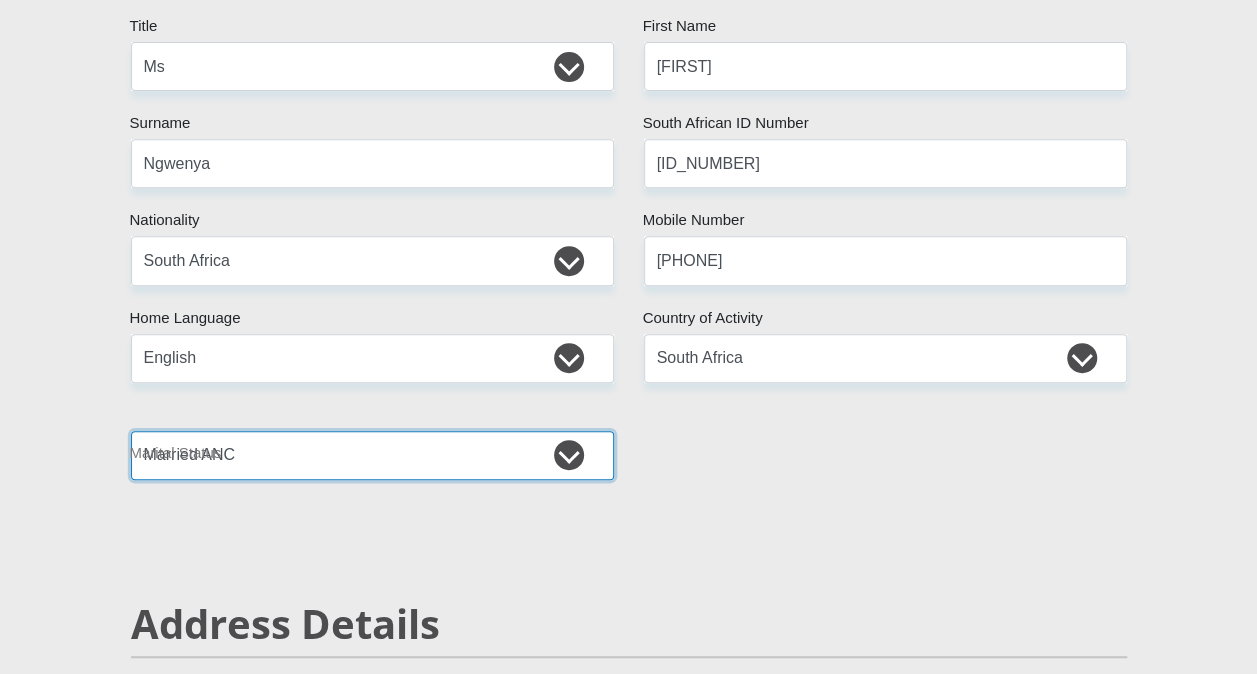 click on "Married ANC
Single
Divorced
Widowed
Married COP or Customary Law" at bounding box center [372, 455] 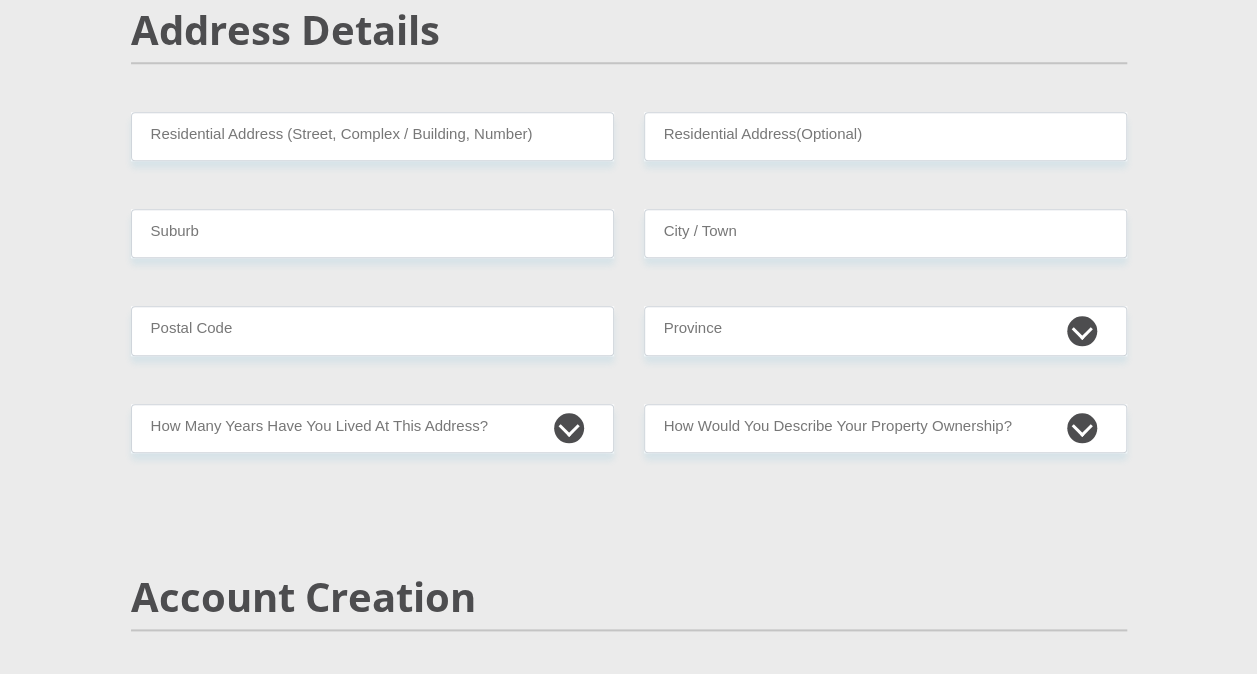 scroll, scrollTop: 963, scrollLeft: 0, axis: vertical 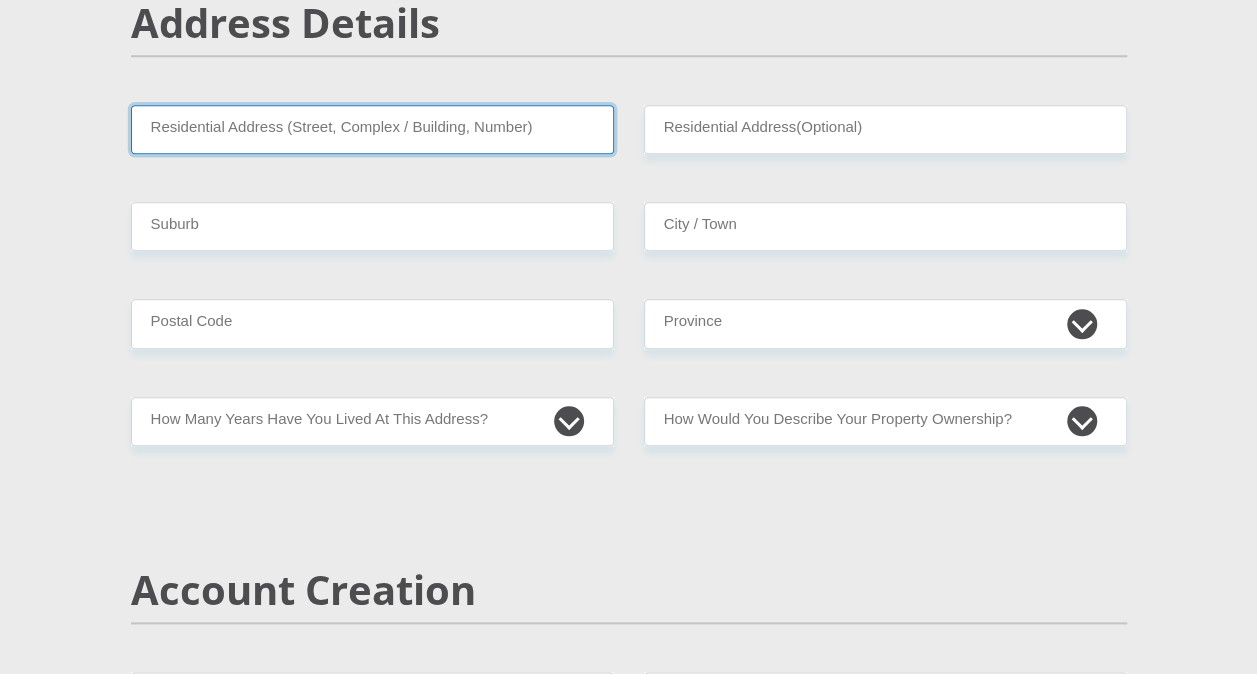 click on "Residential Address (Street, Complex / Building, Number)" at bounding box center [372, 129] 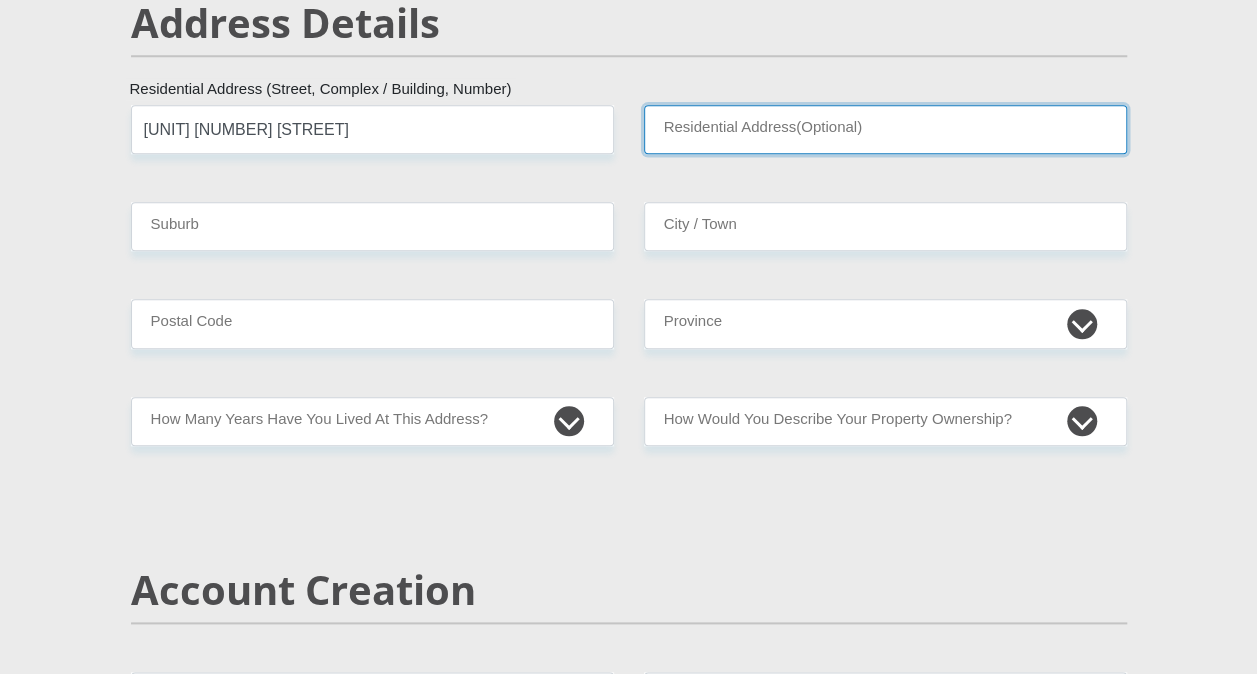 type on "[STREET] [NUMBER]" 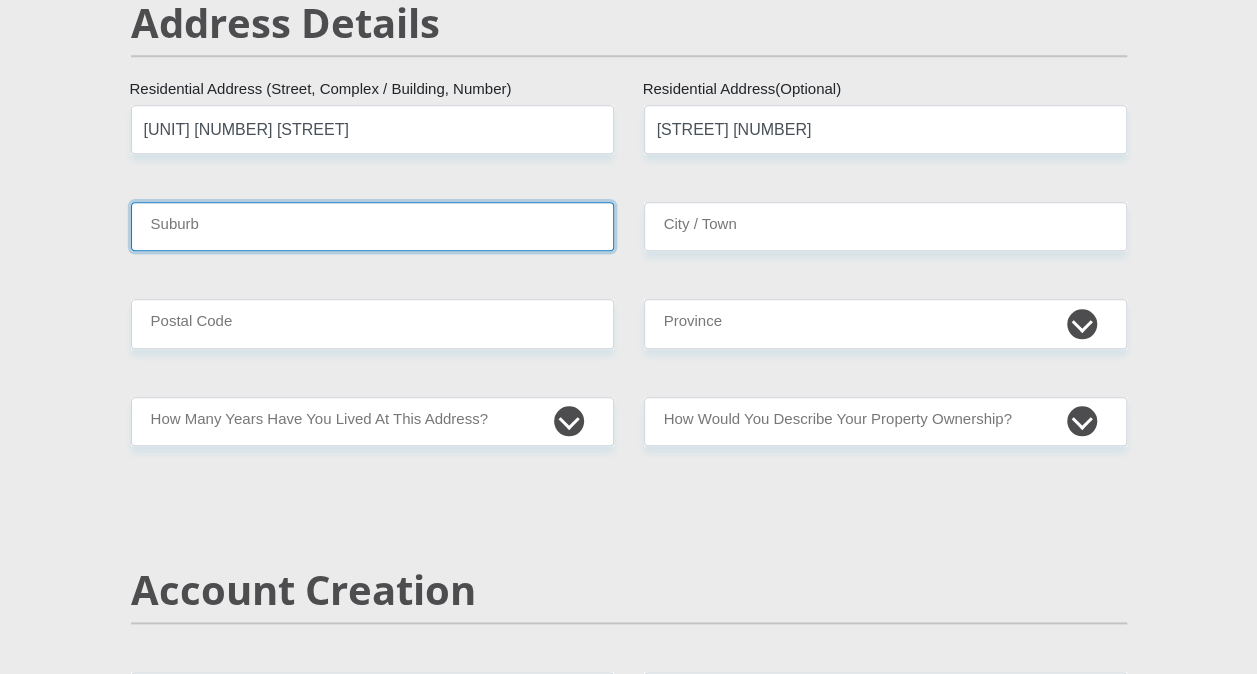 type on "[CITY]" 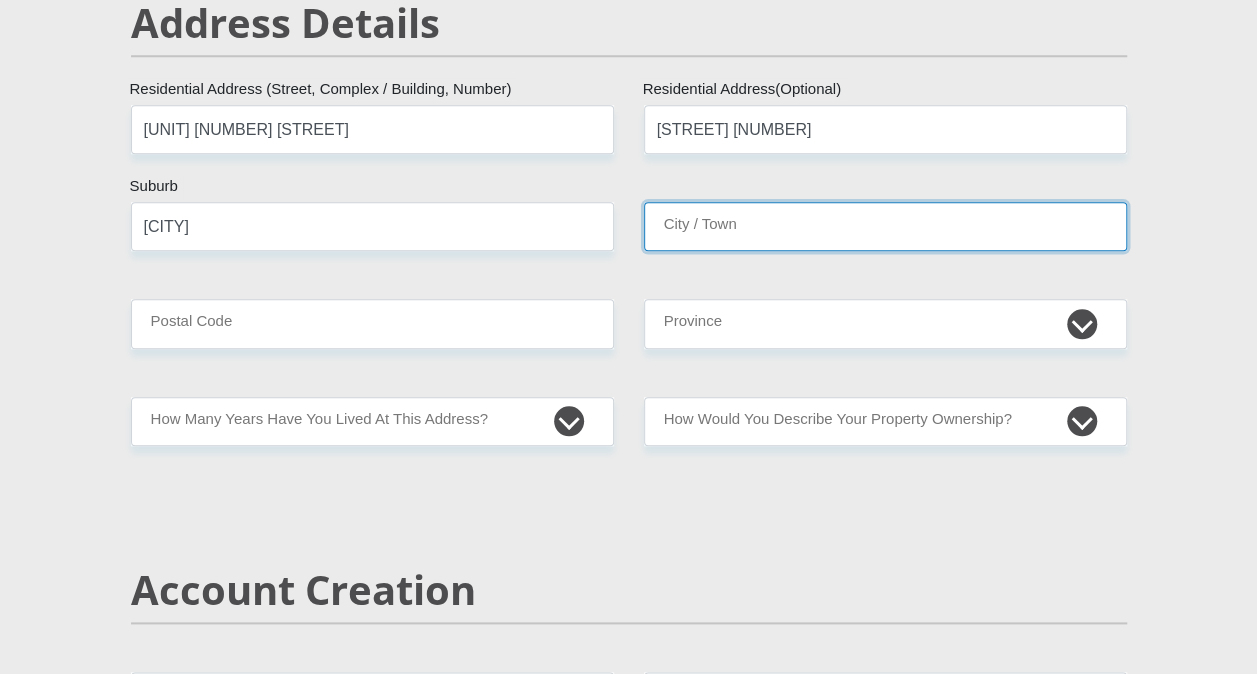 type on "[CITY]" 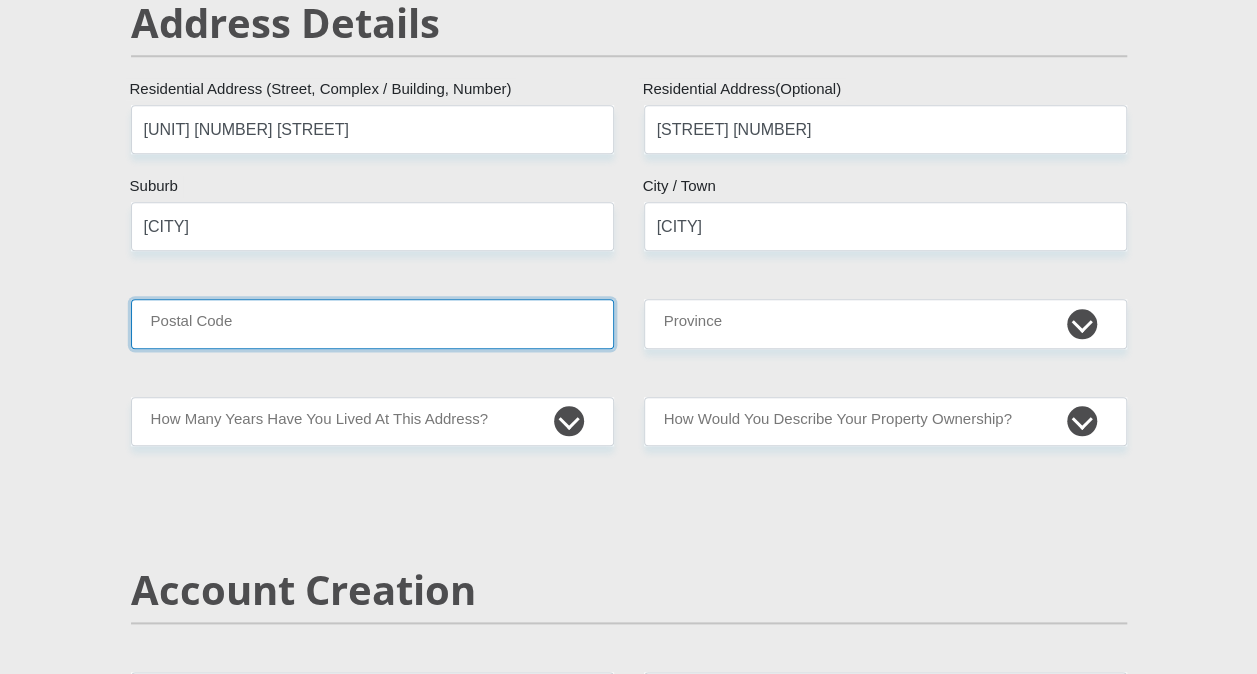 type on "[NUMBER]" 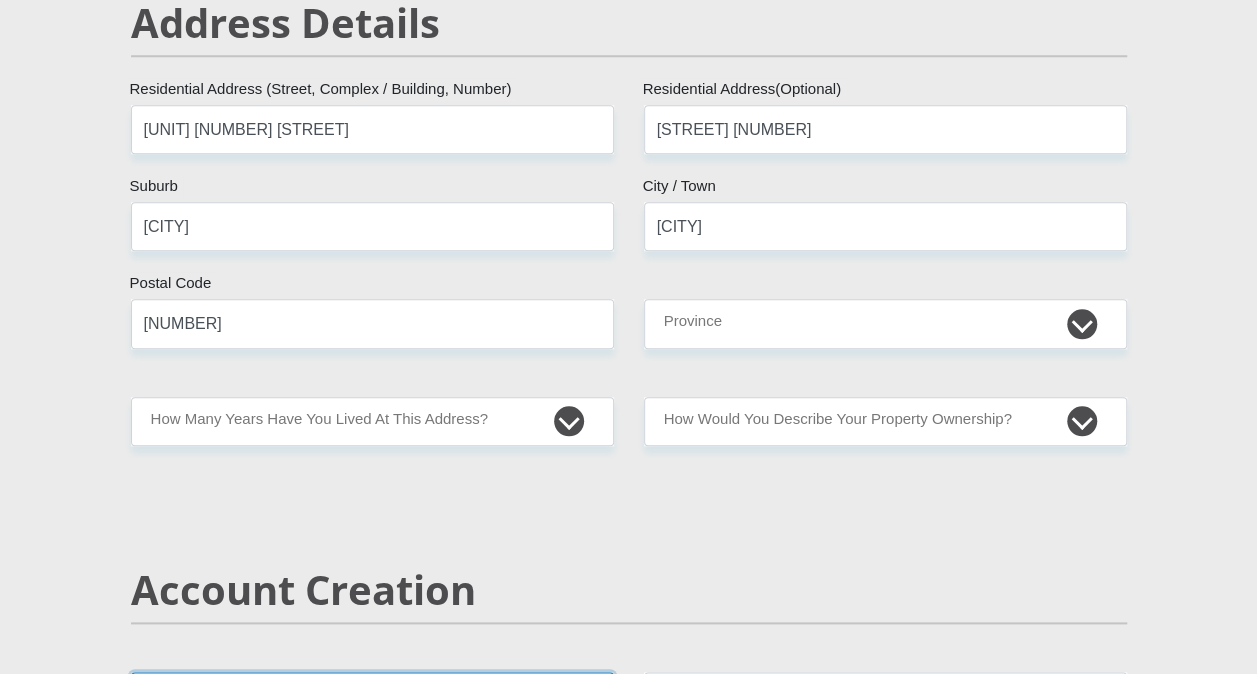 type on "[EMAIL]" 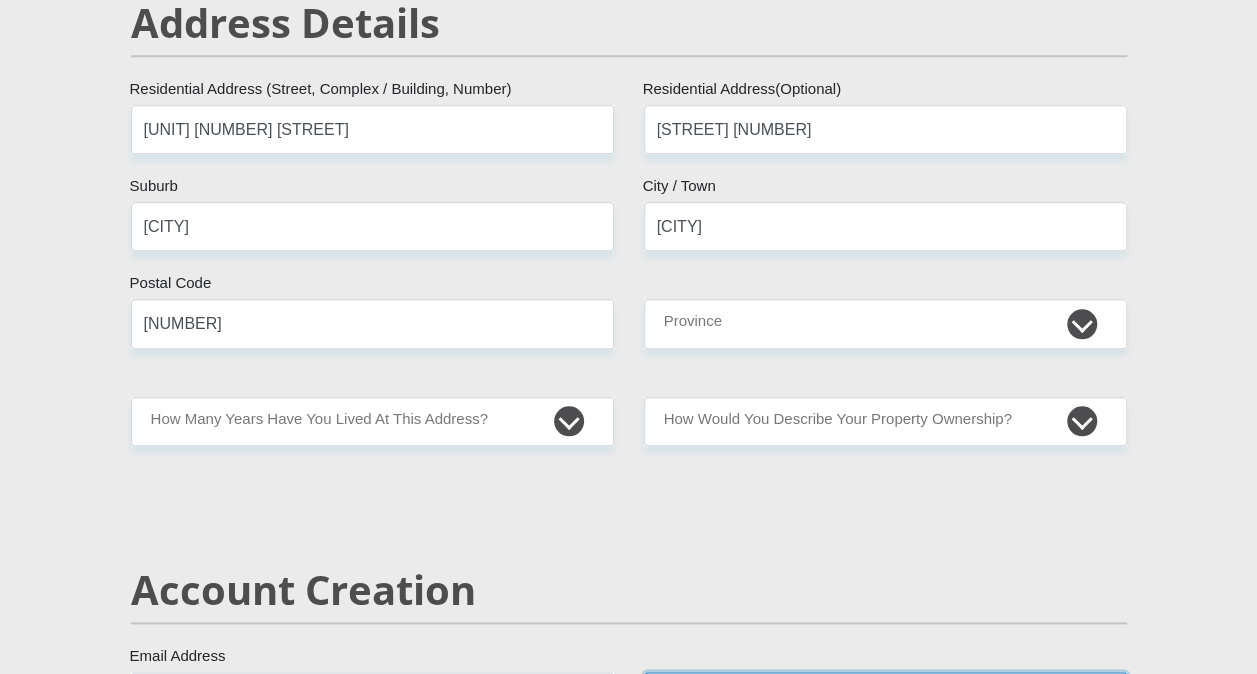 type on "[EMAIL]" 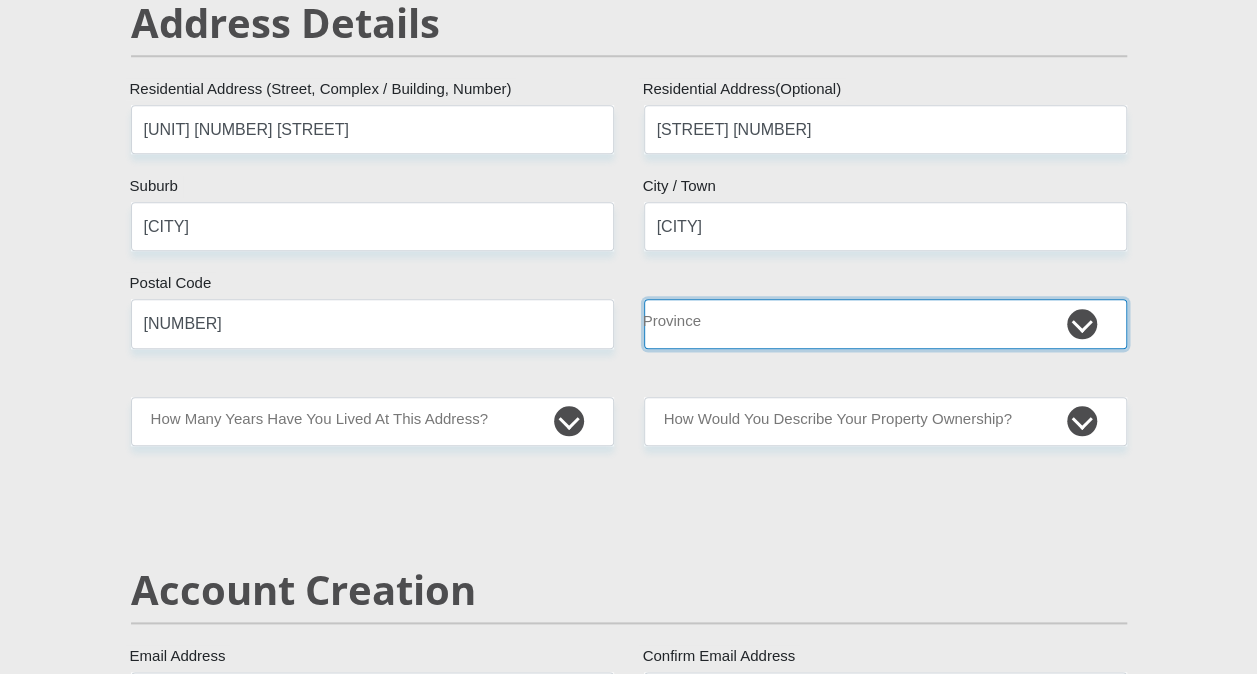 click on "Eastern Cape
Free State
Gauteng
KwaZulu-Natal
Limpopo
Mpumalanga
Northern Cape
North West
Western Cape" at bounding box center (885, 323) 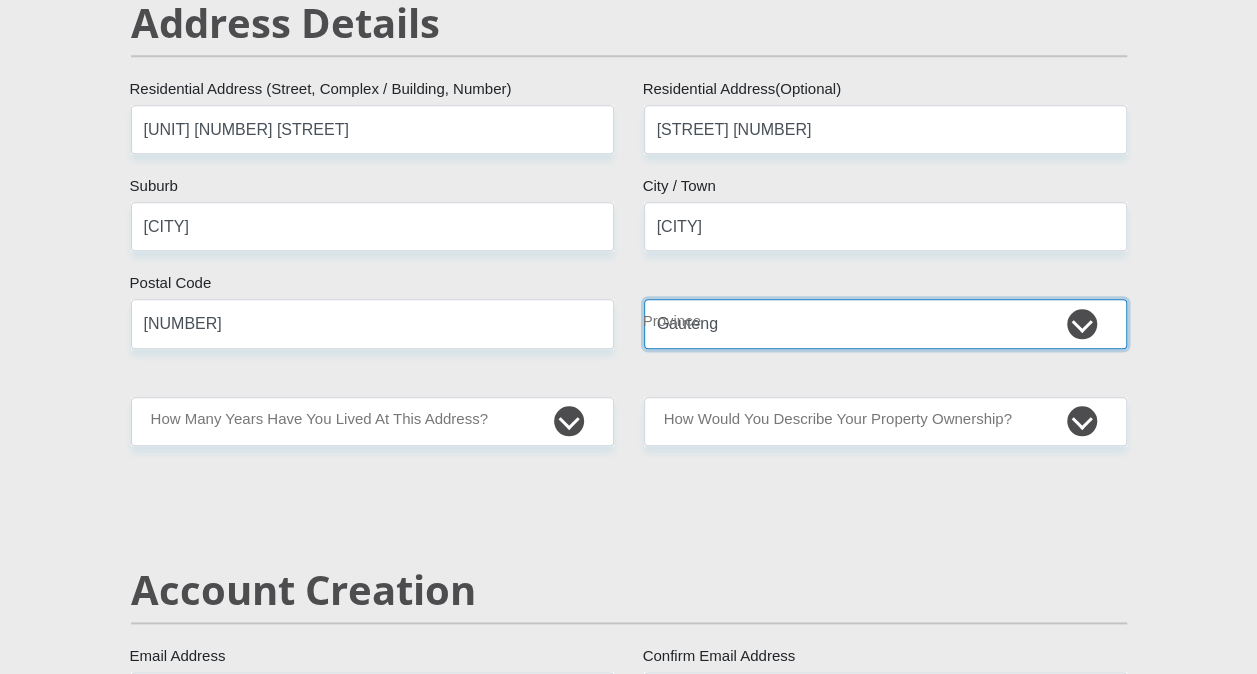 click on "Eastern Cape
Free State
Gauteng
KwaZulu-Natal
Limpopo
Mpumalanga
Northern Cape
North West
Western Cape" at bounding box center [885, 323] 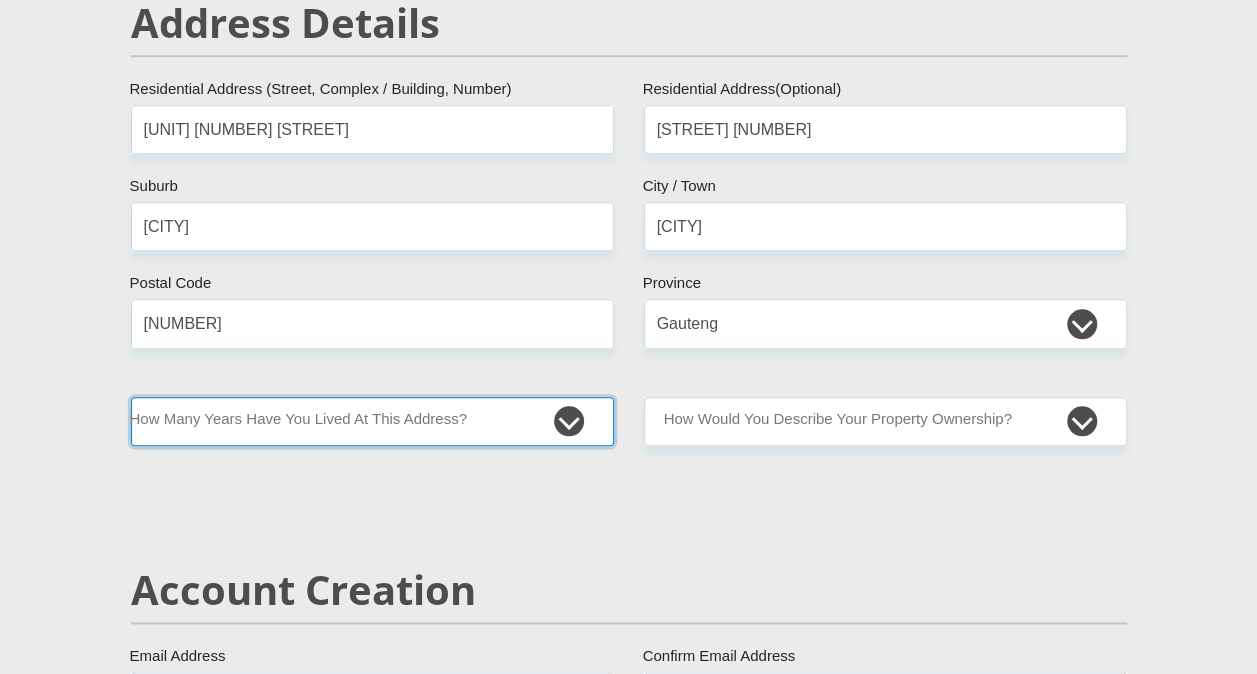 click on "less than 1 year
1-3 years
3-5 years
5+ years" at bounding box center [372, 421] 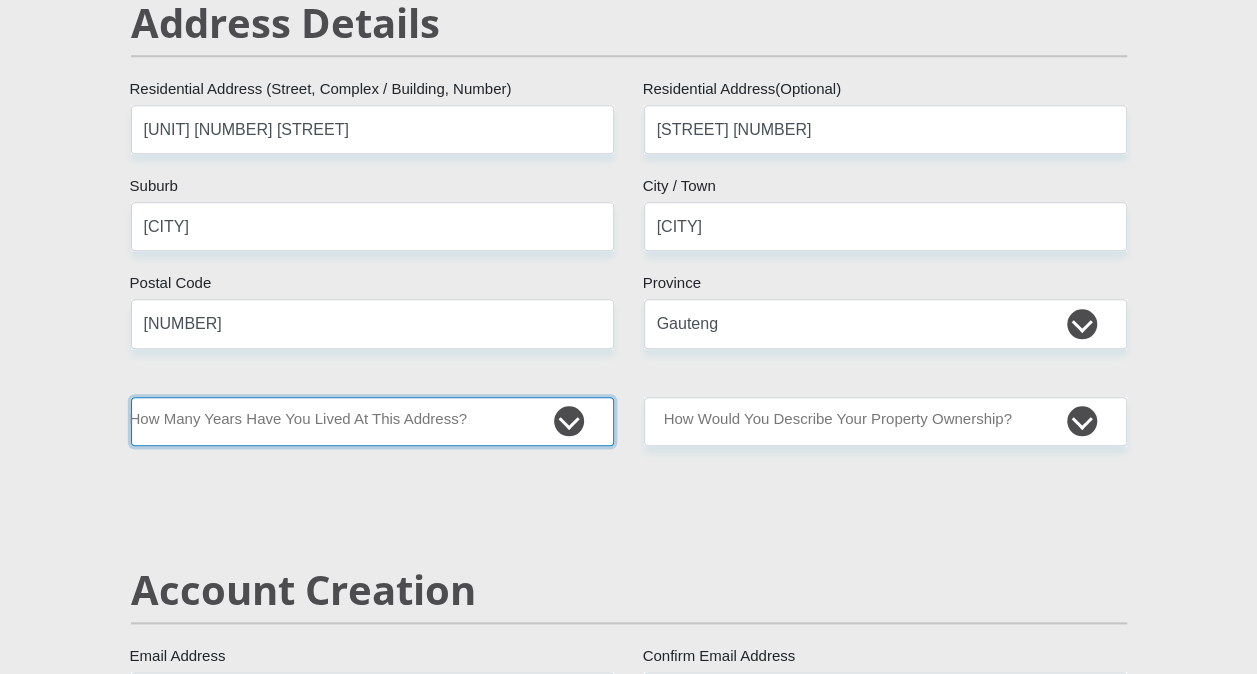 select on "5" 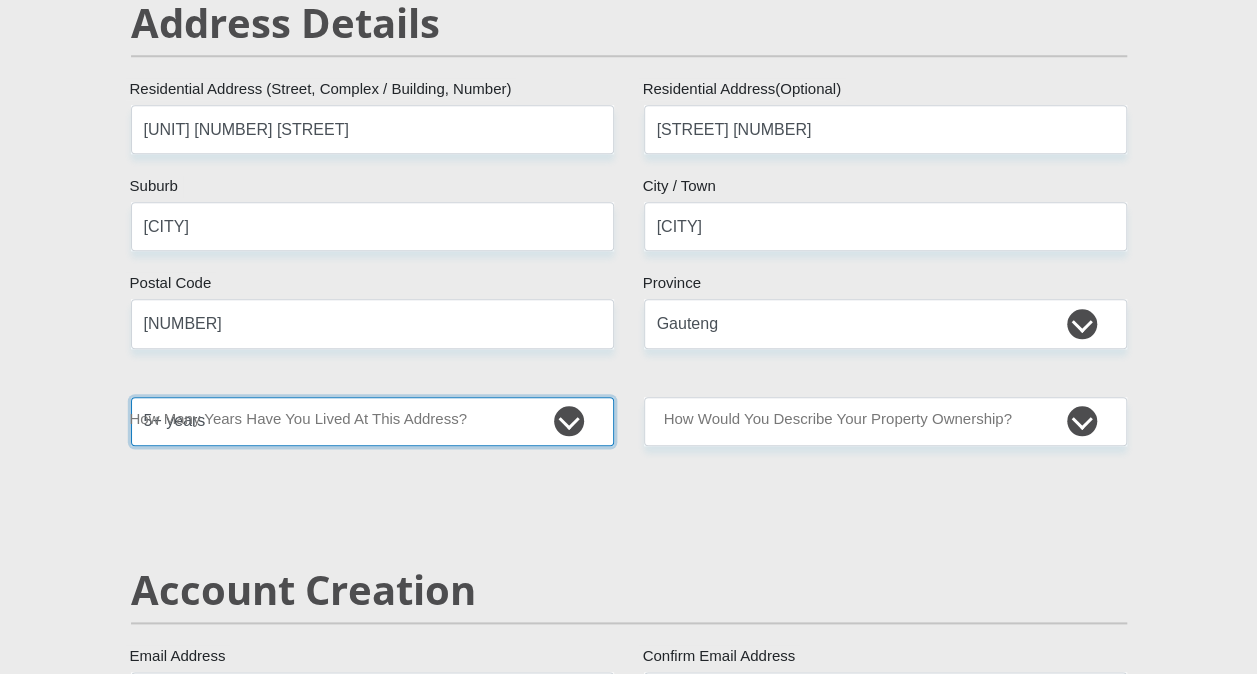 click on "less than 1 year
1-3 years
3-5 years
5+ years" at bounding box center [372, 421] 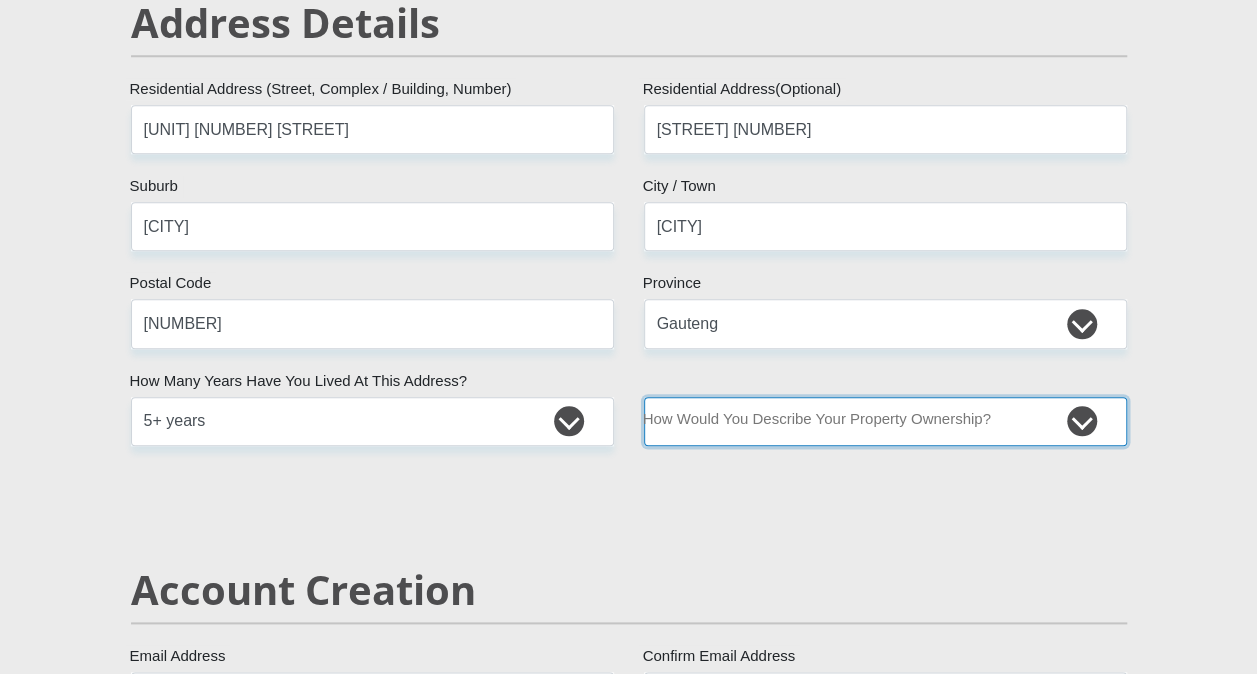 click on "Owned
Rented
Family Owned
Company Dwelling" at bounding box center [885, 421] 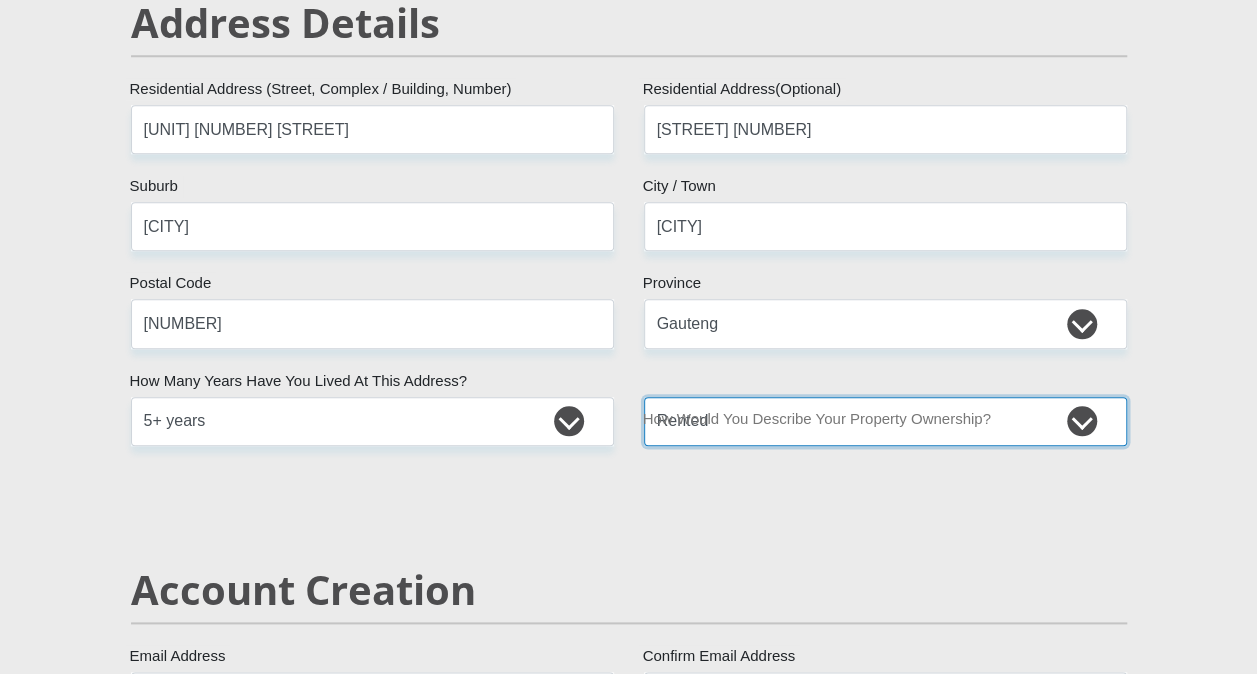 click on "Owned
Rented
Family Owned
Company Dwelling" at bounding box center [885, 421] 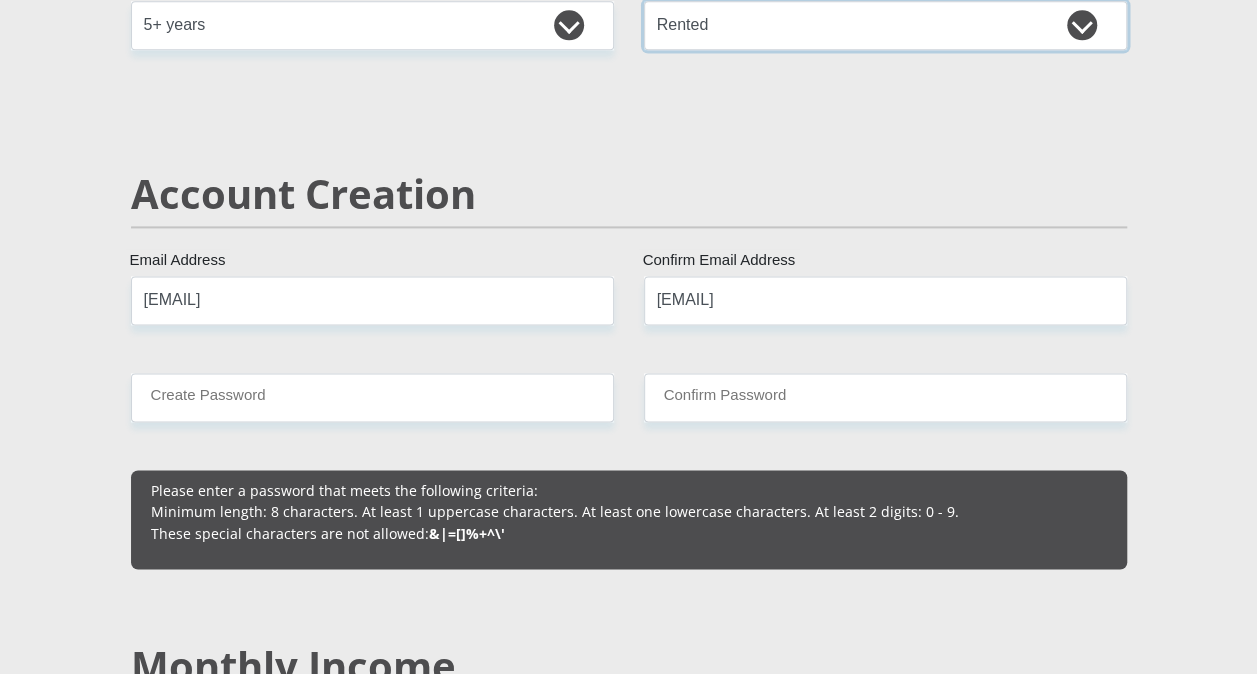 scroll, scrollTop: 1414, scrollLeft: 0, axis: vertical 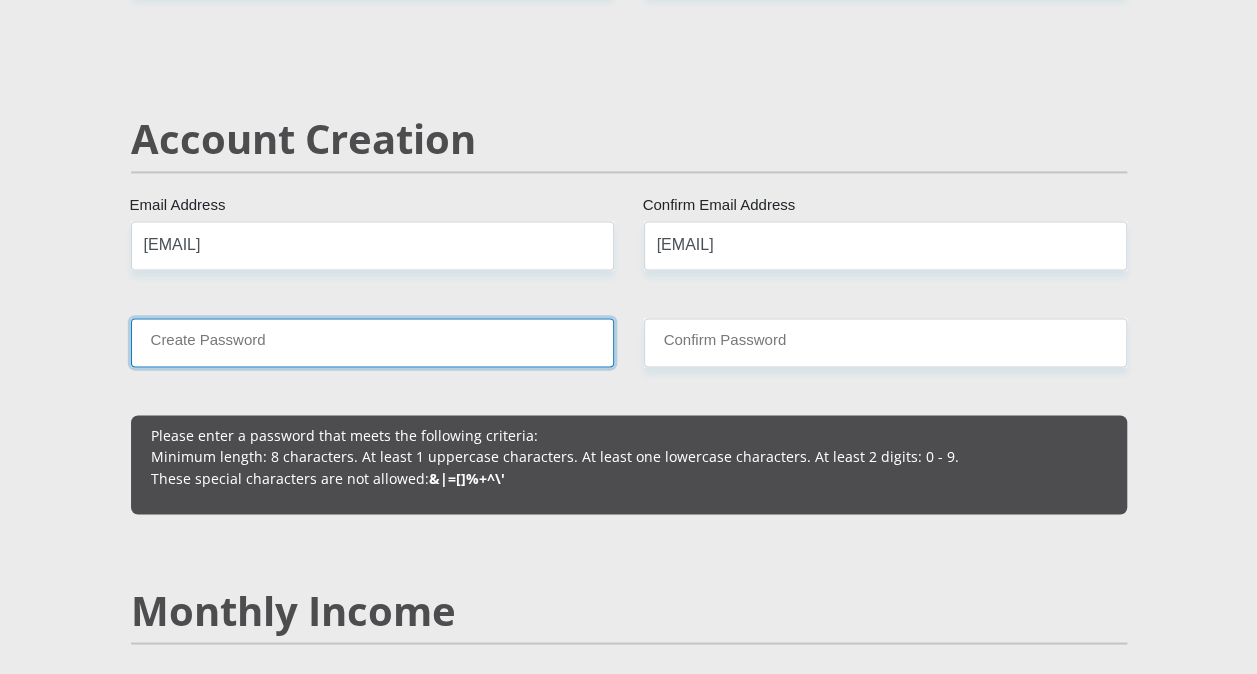 click on "Create Password" at bounding box center [372, 342] 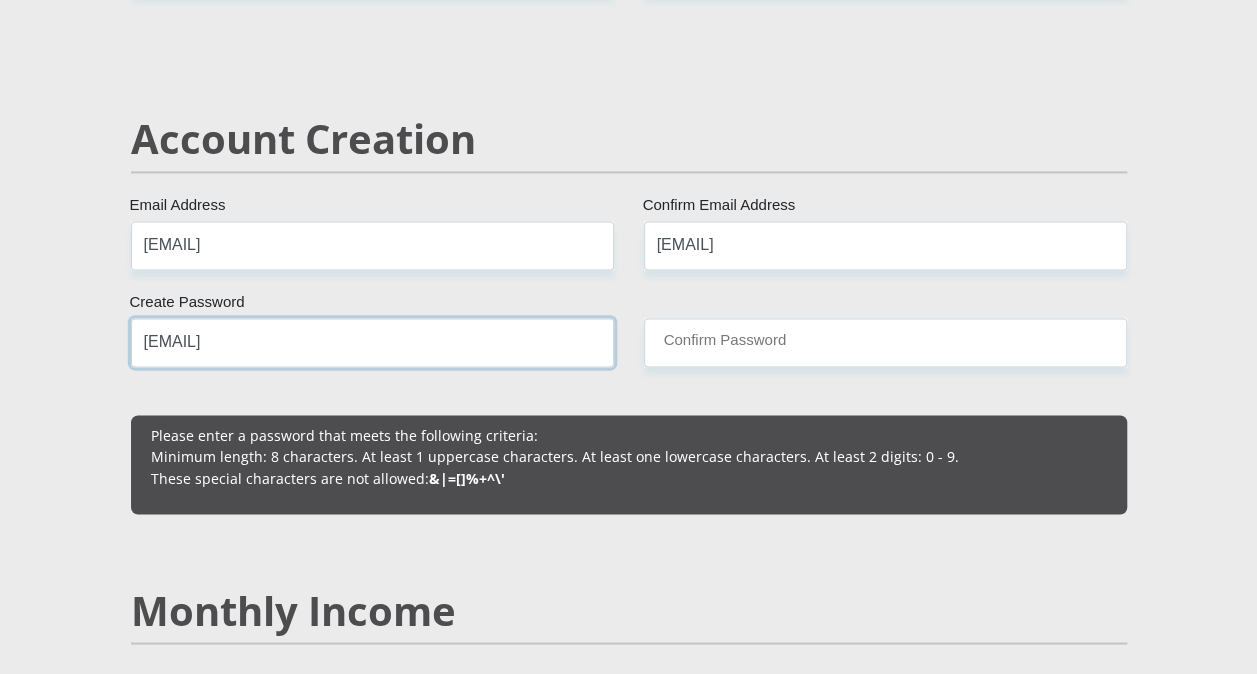 type on "[EMAIL]" 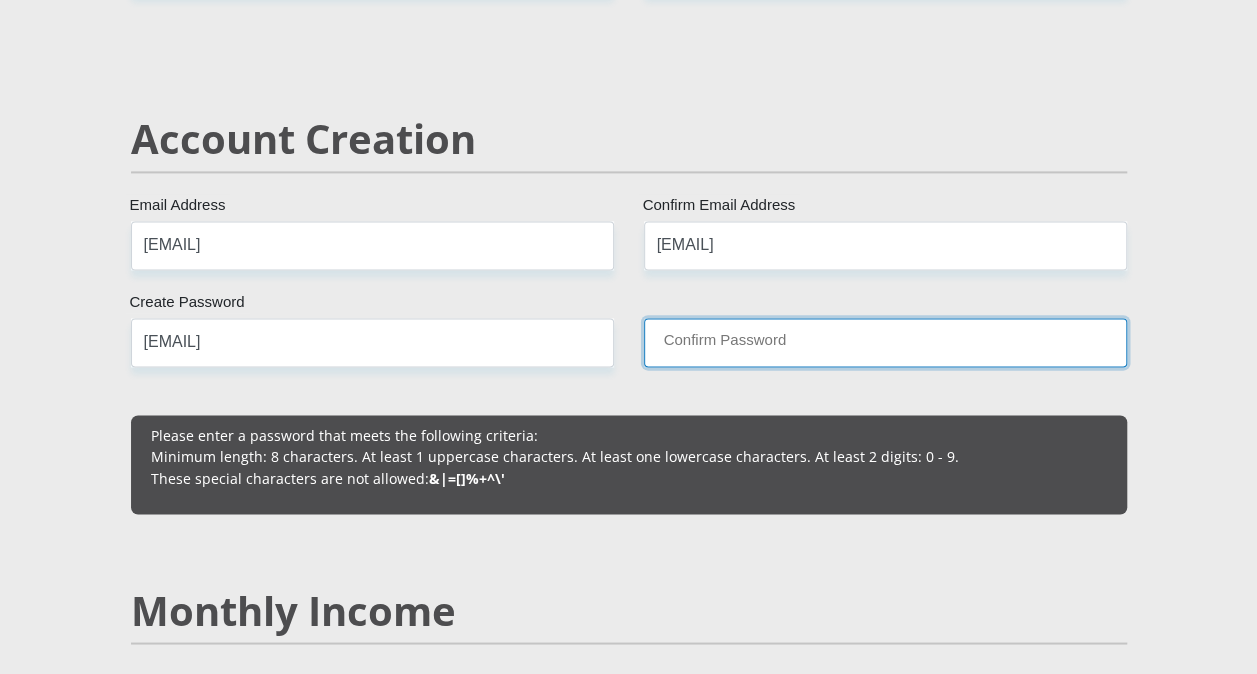 click on "Confirm Password" at bounding box center [885, 342] 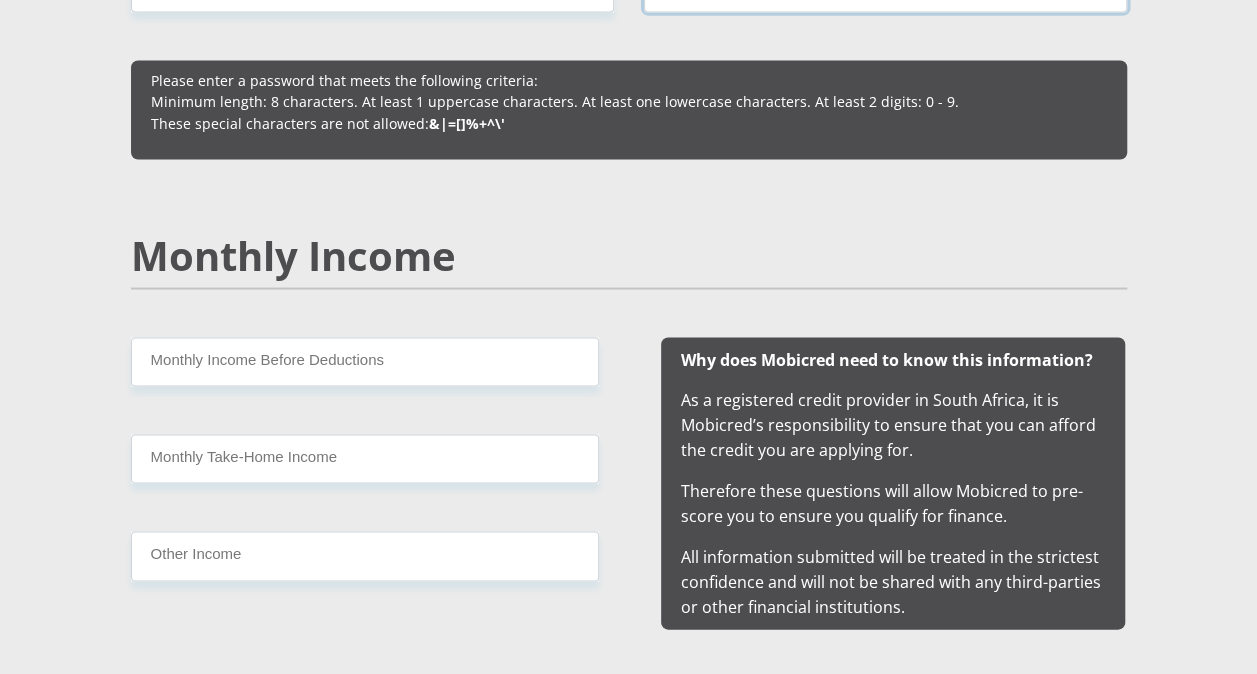 scroll, scrollTop: 1816, scrollLeft: 0, axis: vertical 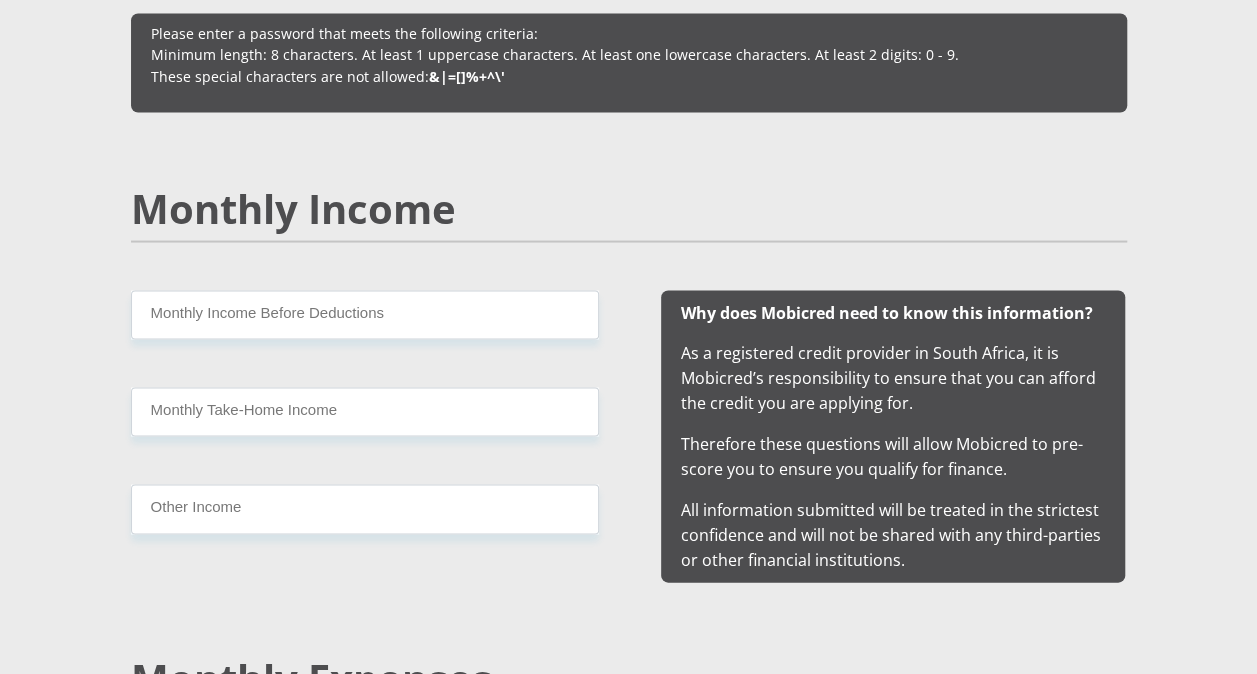 type on "[EMAIL]" 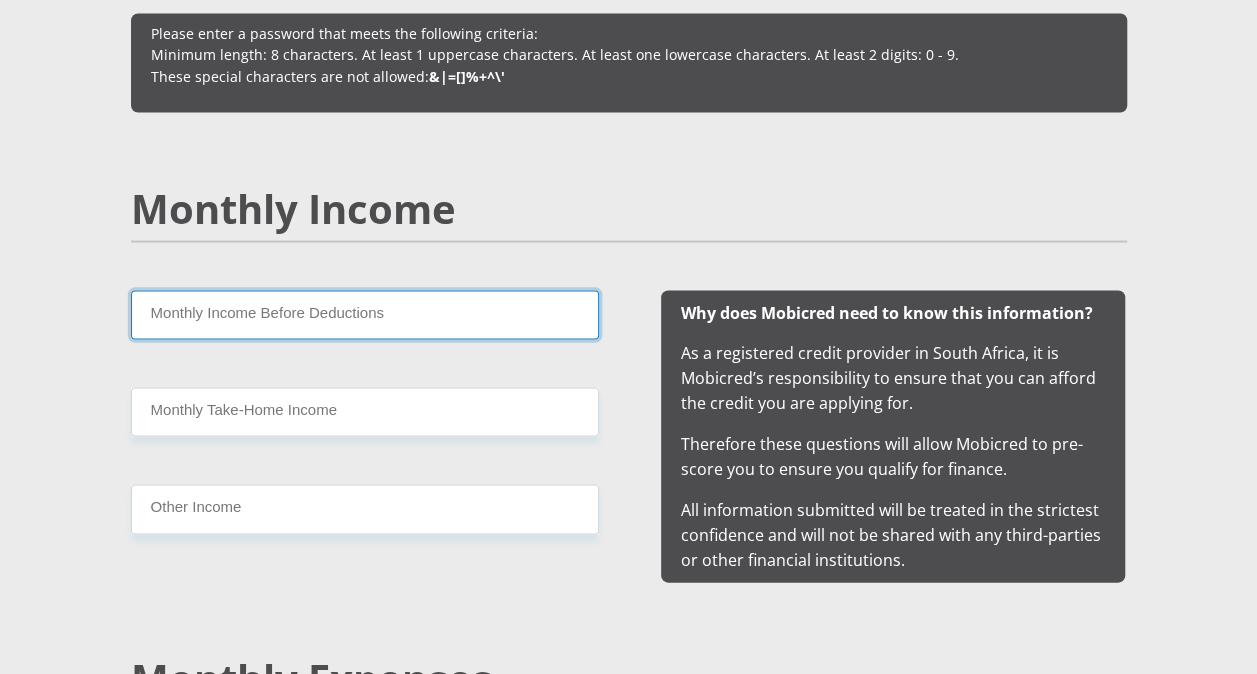 drag, startPoint x: 542, startPoint y: 294, endPoint x: 520, endPoint y: 318, distance: 32.55764 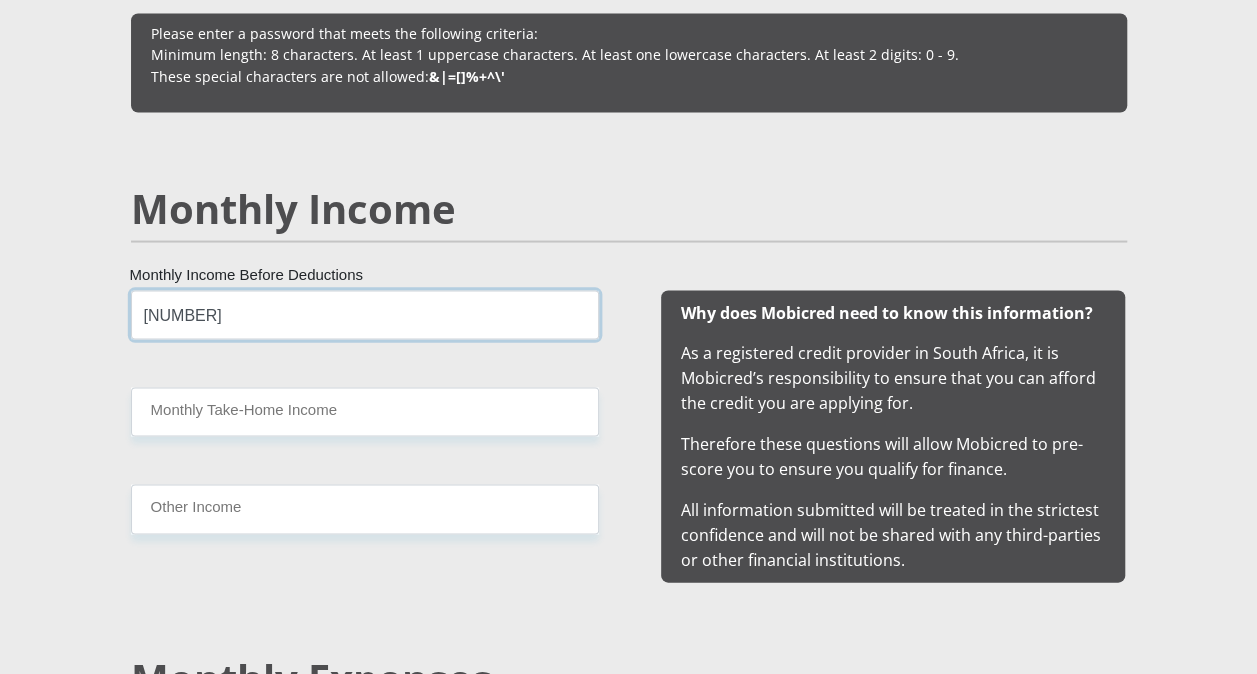 type on "[NUMBER]" 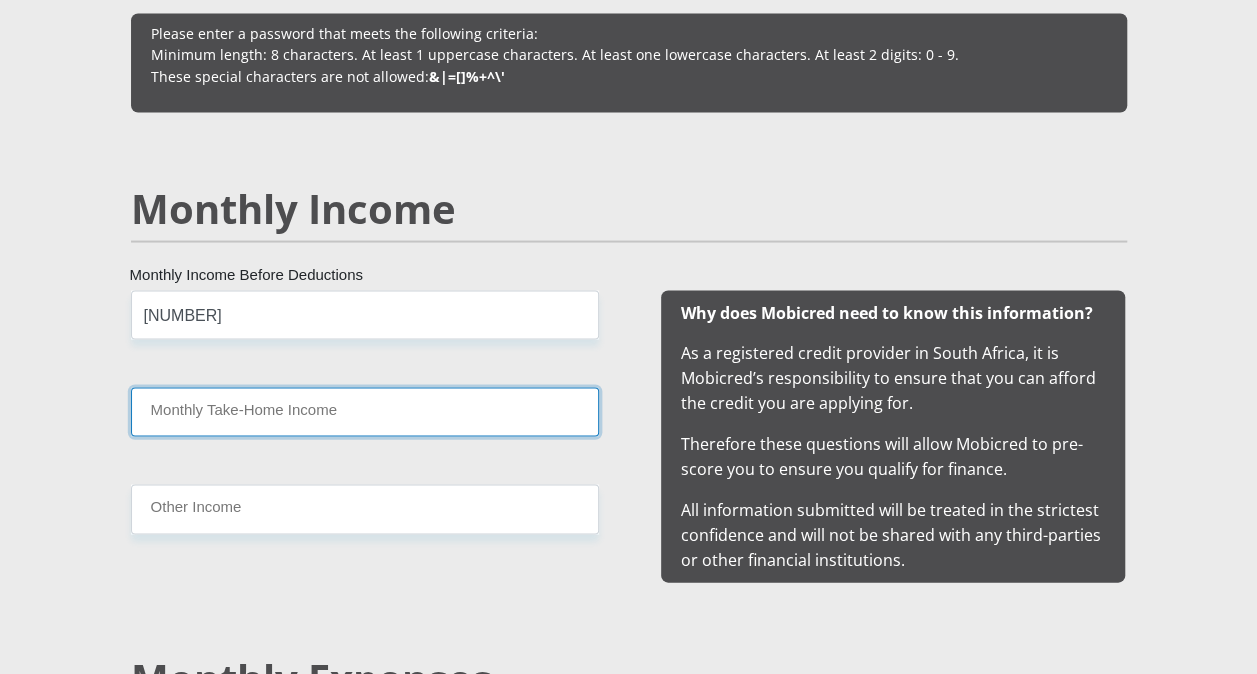 click on "Monthly Take-Home Income" at bounding box center (365, 411) 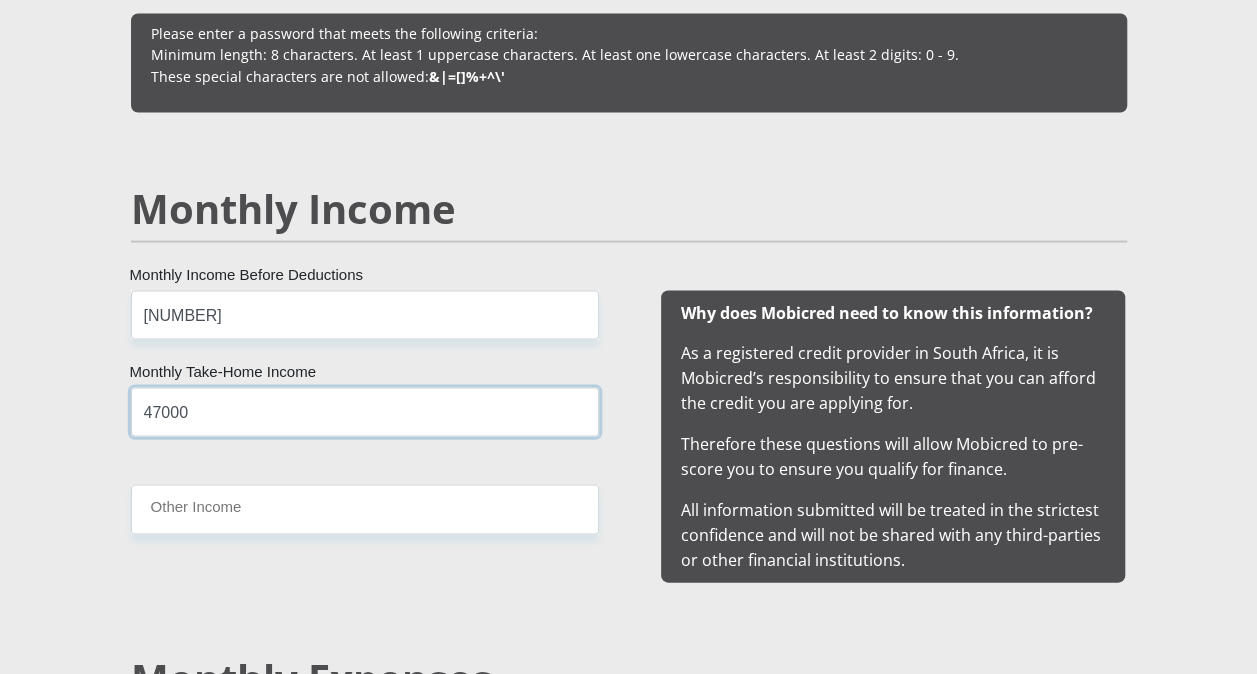 type on "47000" 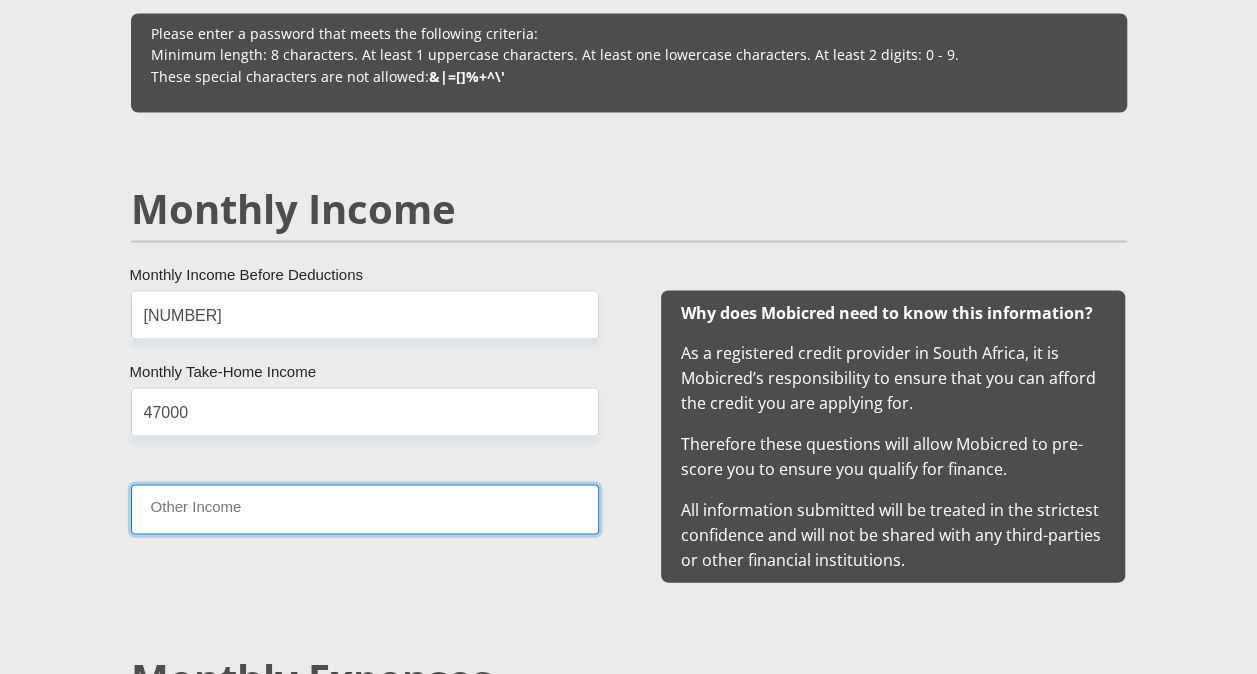click on "Other Income" at bounding box center [365, 508] 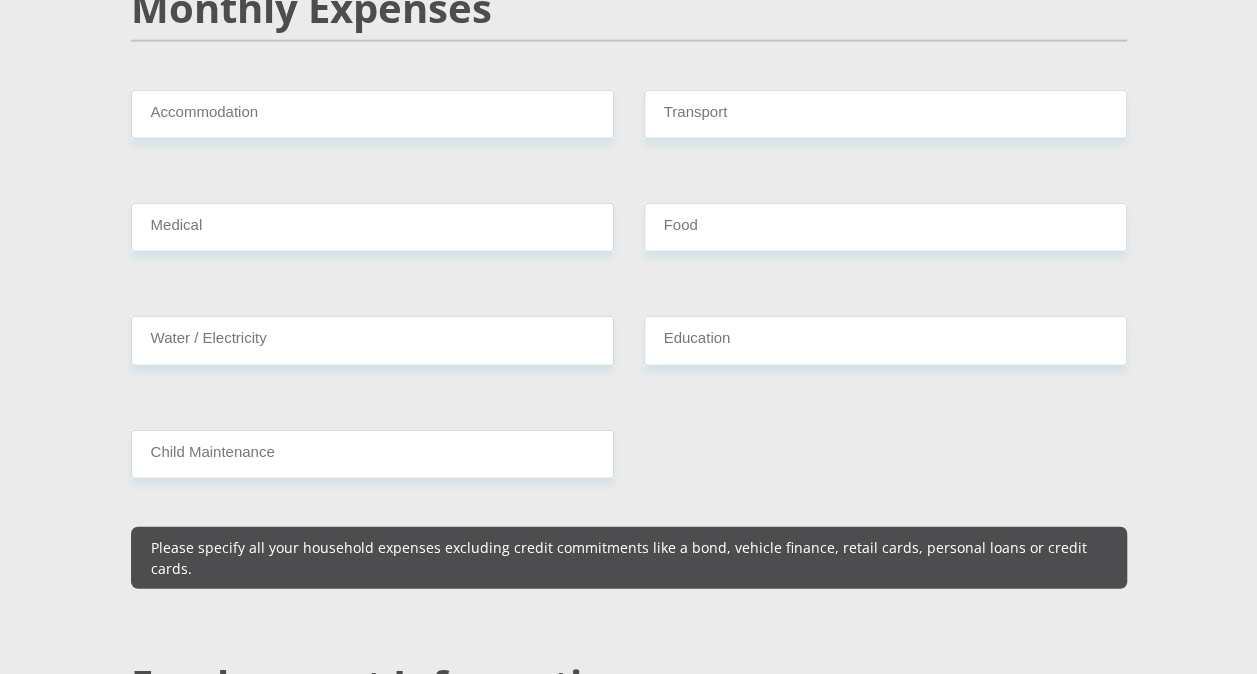 scroll, scrollTop: 2554, scrollLeft: 0, axis: vertical 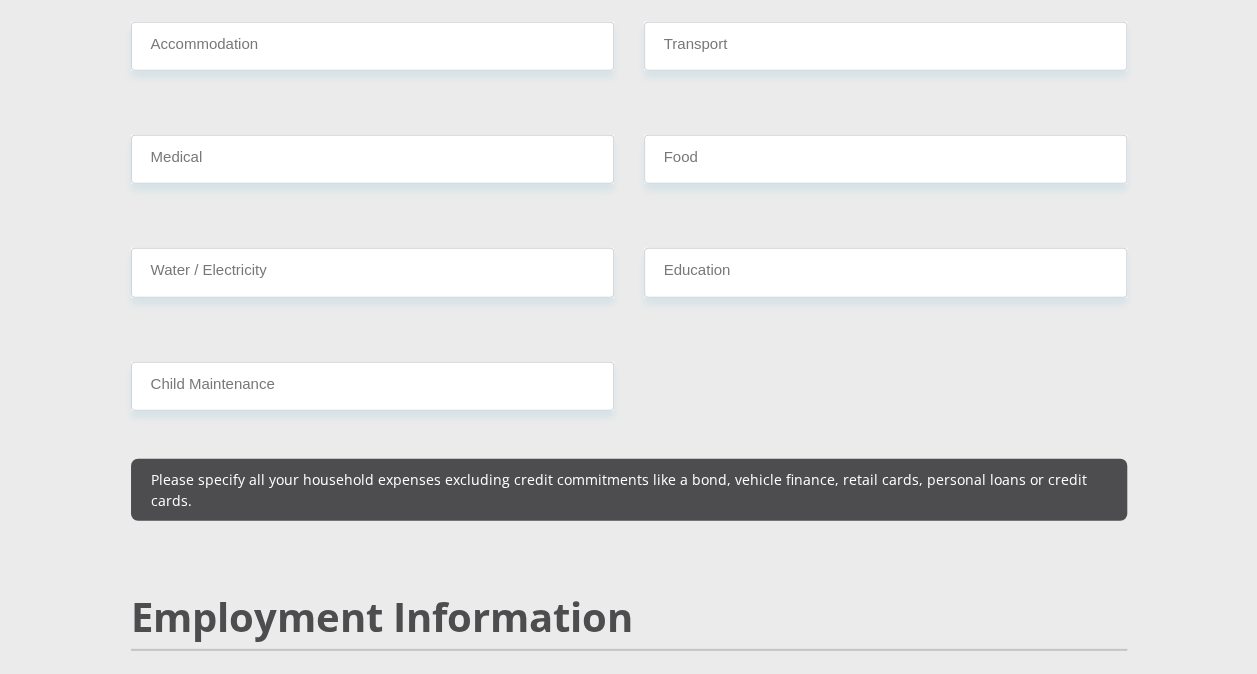type on "0" 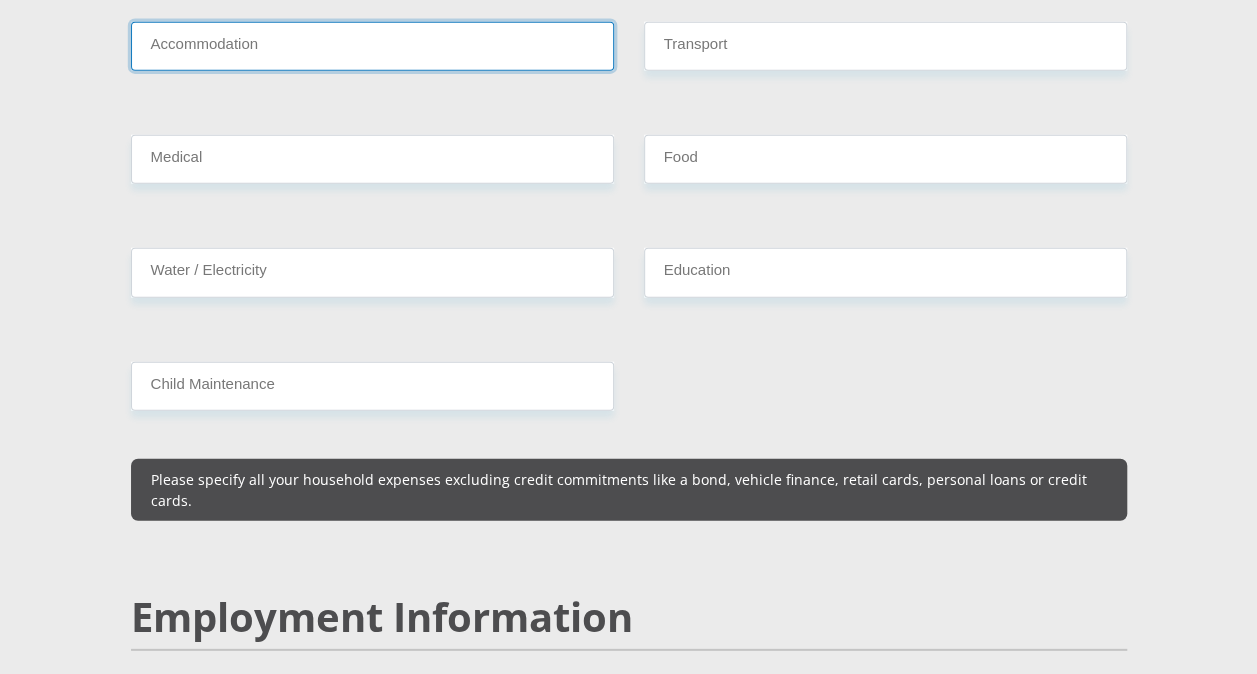 click on "Accommodation" at bounding box center [372, 46] 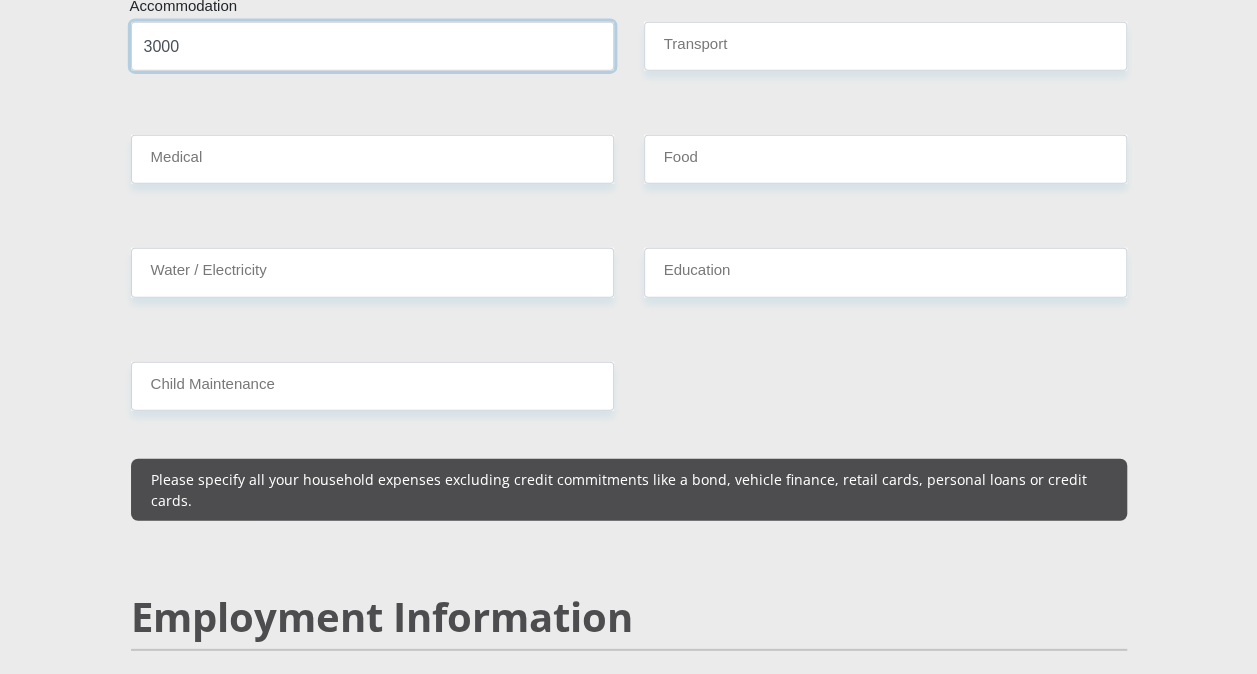 type on "3000" 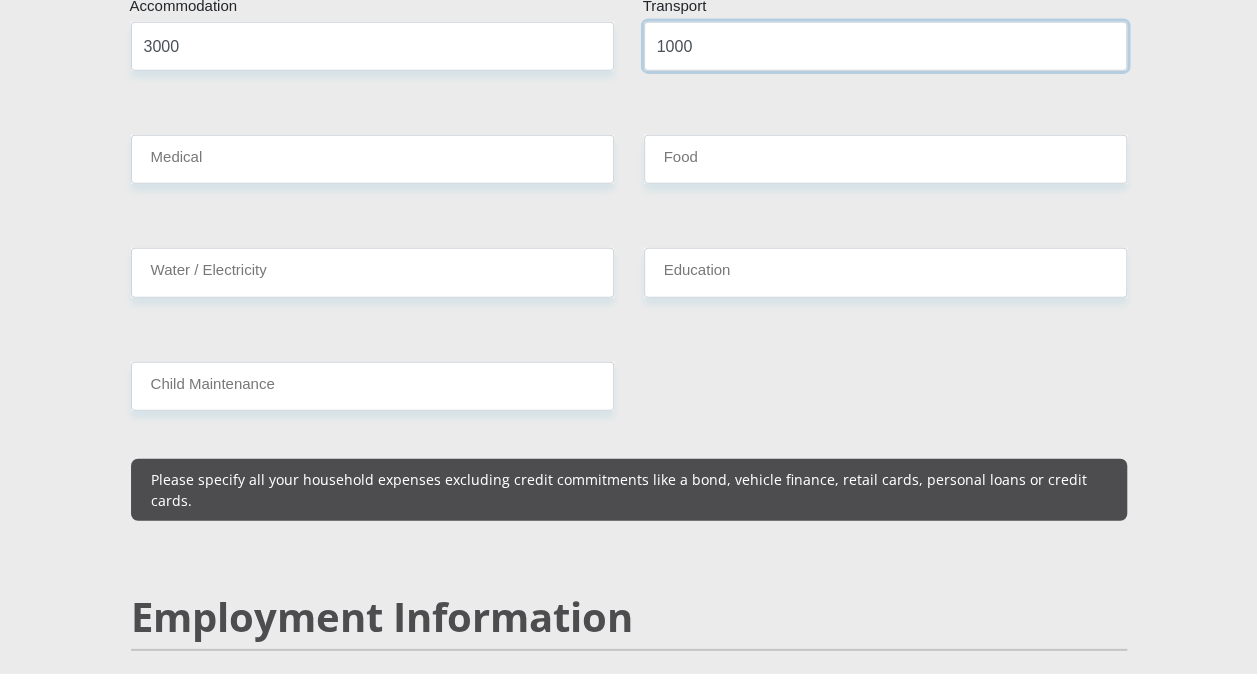 type on "1000" 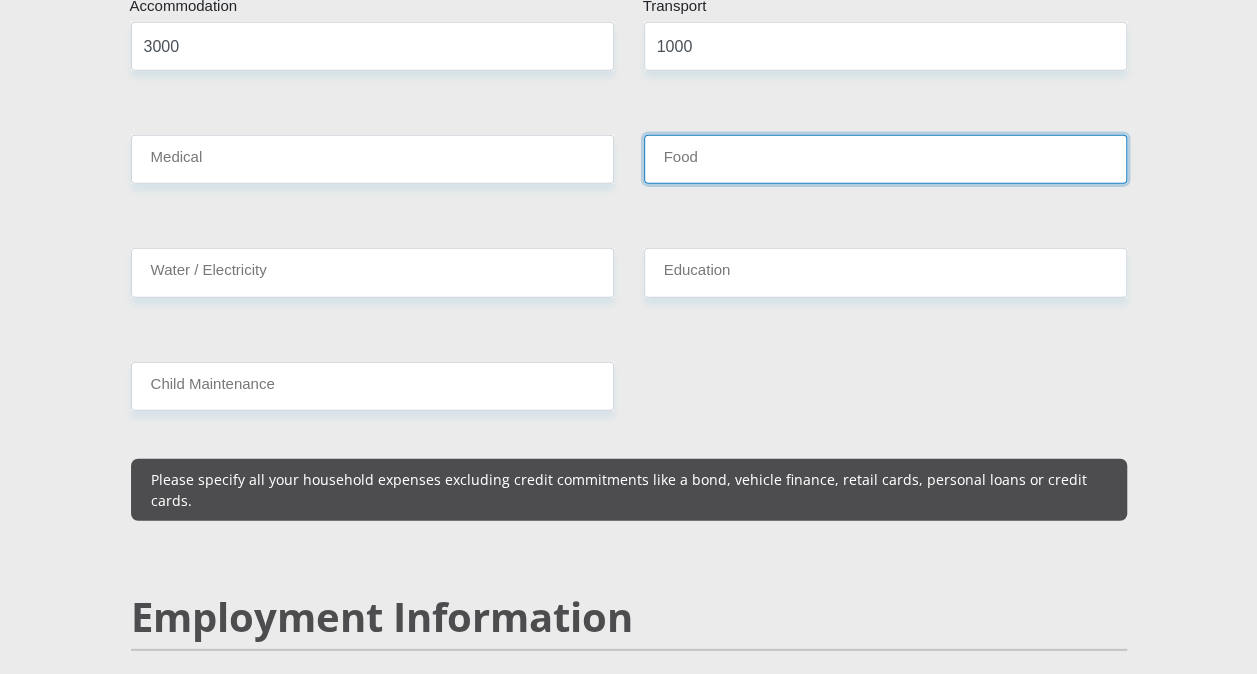 click on "Food" at bounding box center (885, 159) 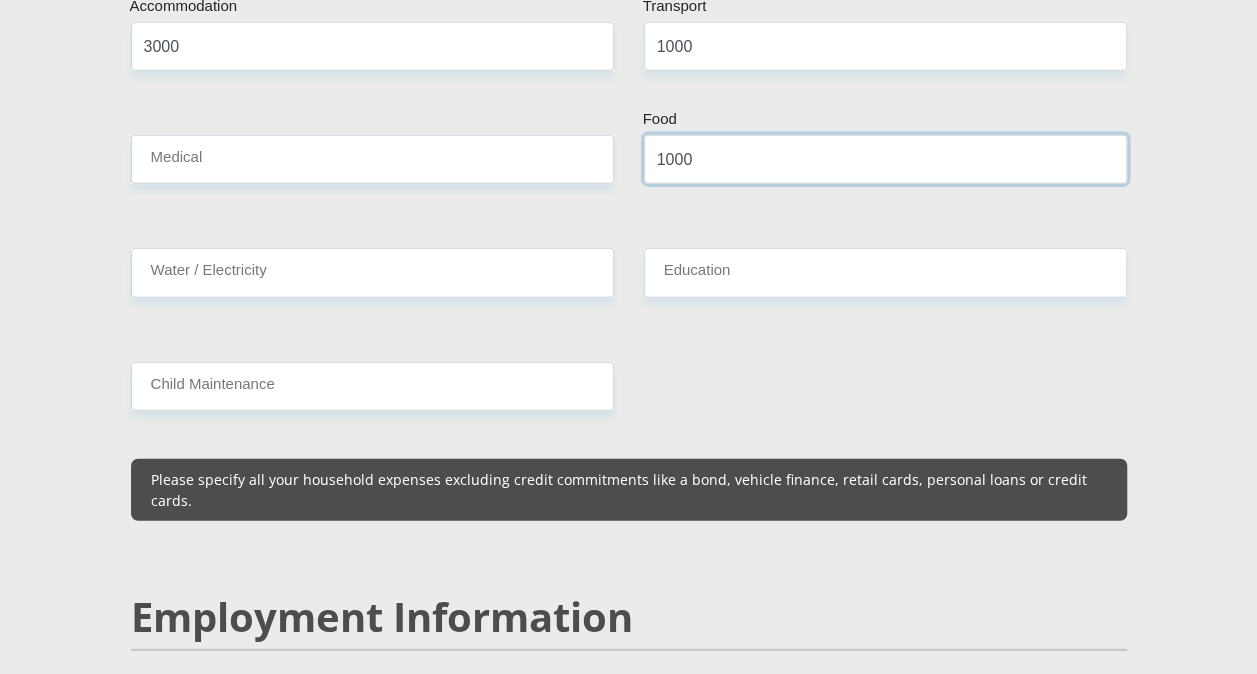 type on "1000" 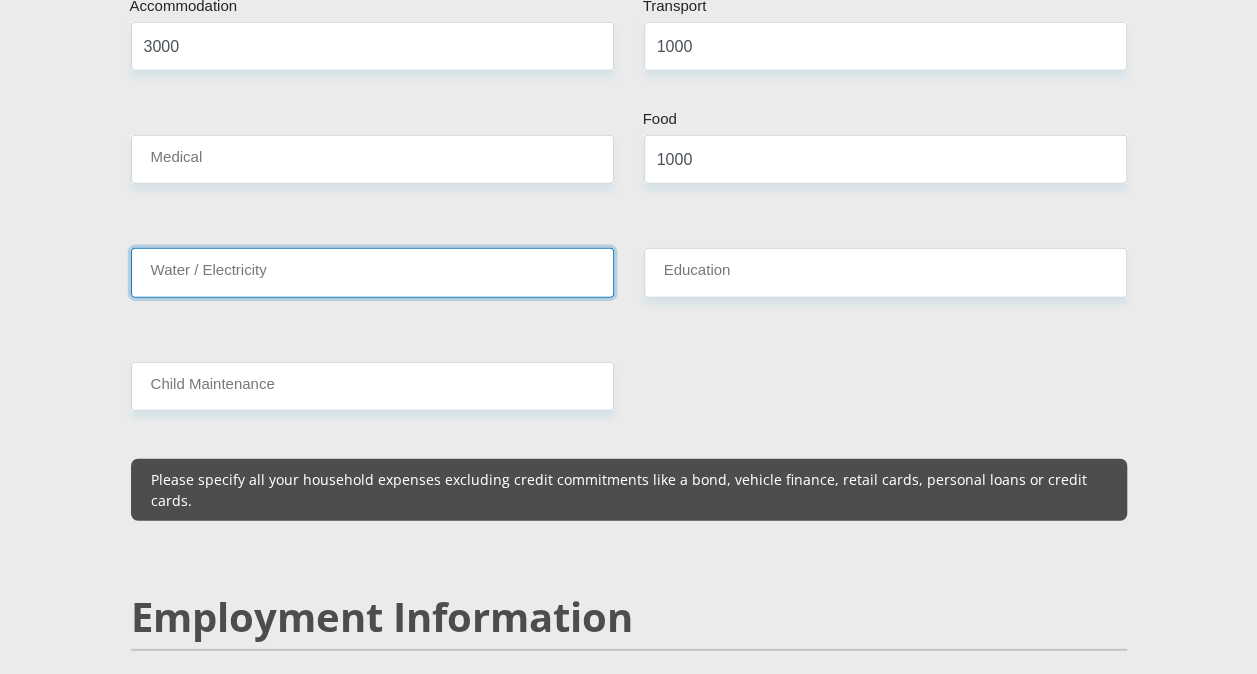 click on "Water / Electricity" at bounding box center (372, 272) 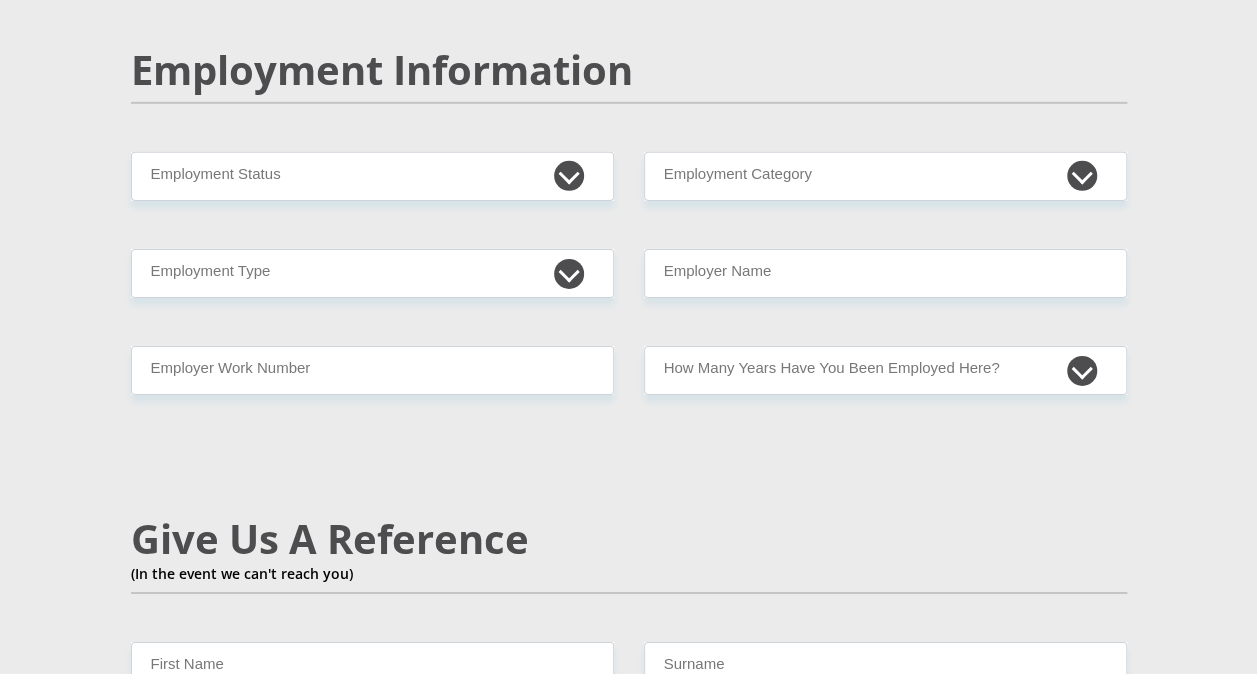 scroll, scrollTop: 3196, scrollLeft: 0, axis: vertical 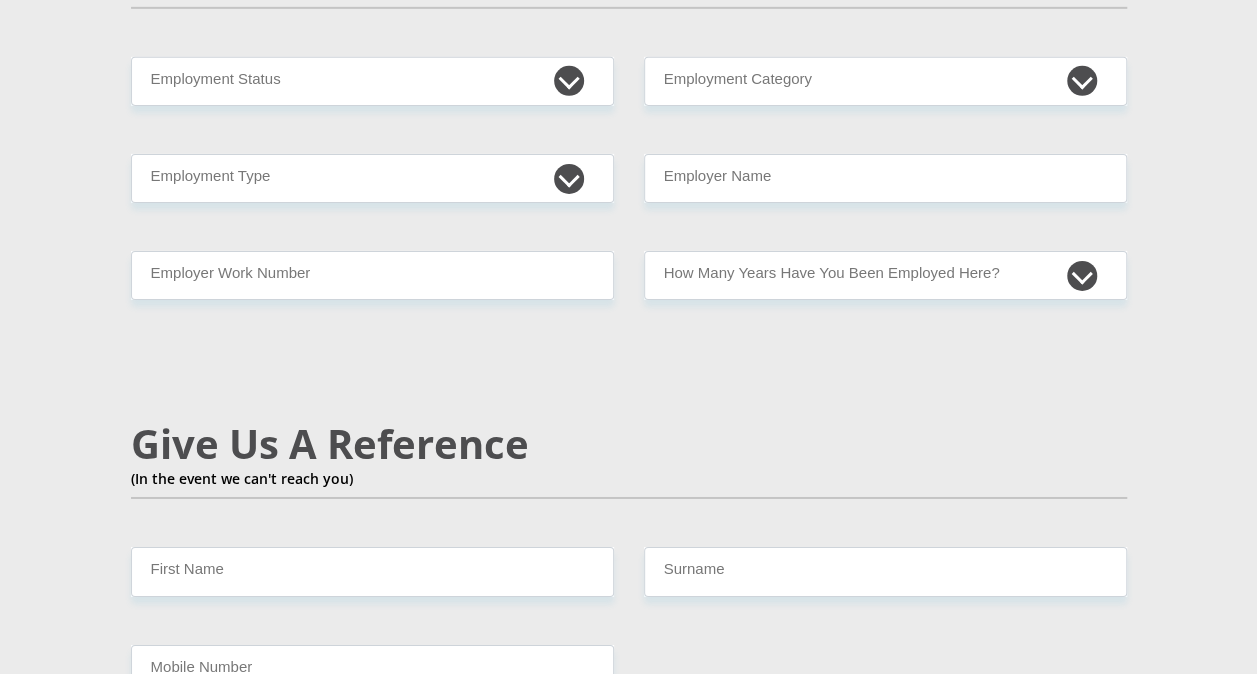 type on "1000" 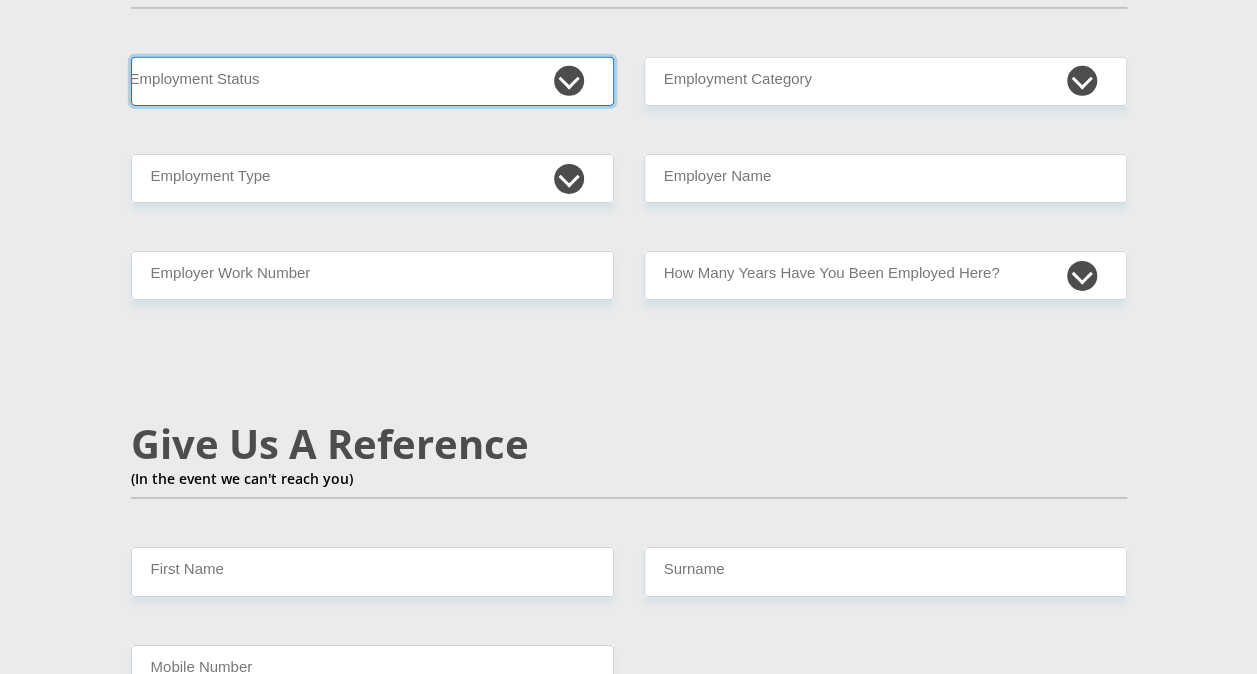 click on "Permanent/Full-time
Part-time/Casual
Contract Worker
Self-Employed
Housewife
Retired
Student
Medically Boarded
Disability
Unemployed" at bounding box center (372, 81) 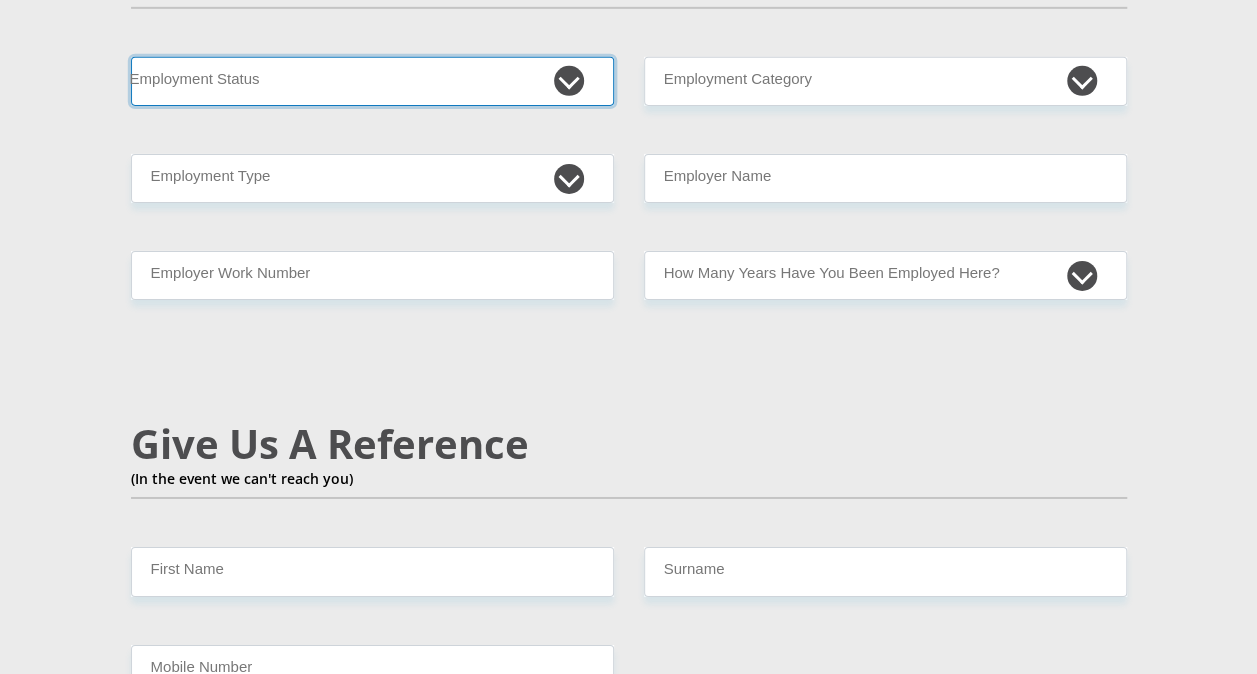select on "1" 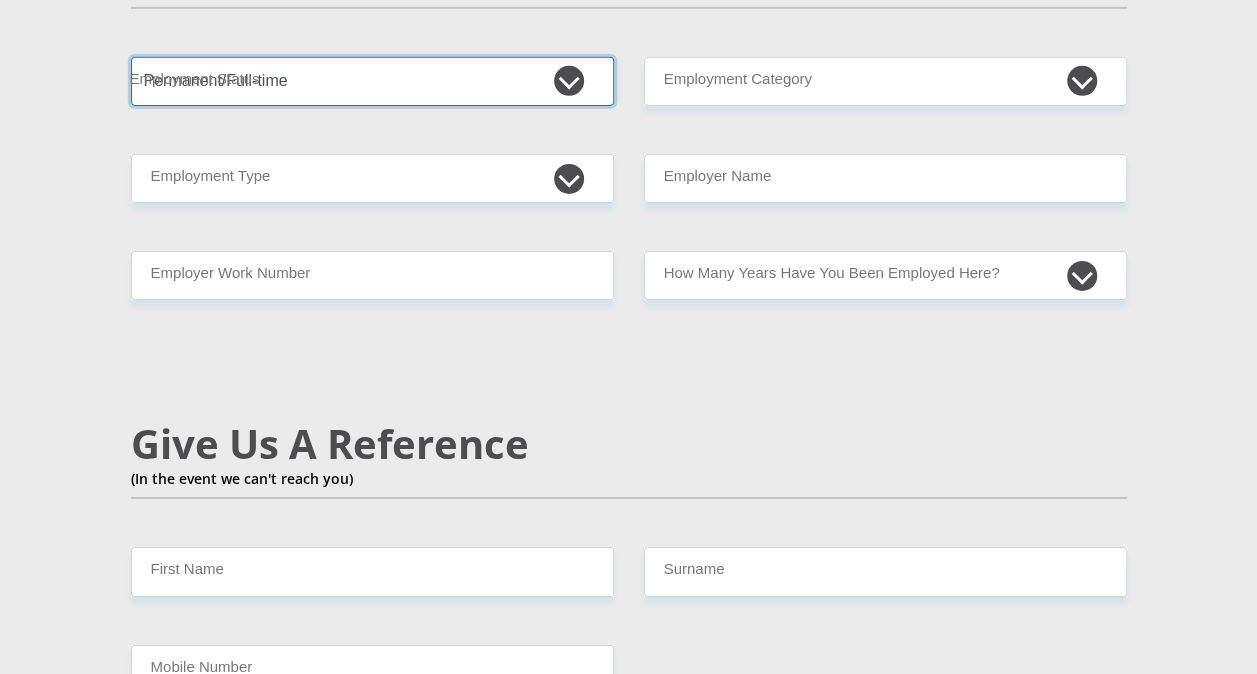 click on "Permanent/Full-time
Part-time/Casual
Contract Worker
Self-Employed
Housewife
Retired
Student
Medically Boarded
Disability
Unemployed" at bounding box center (372, 81) 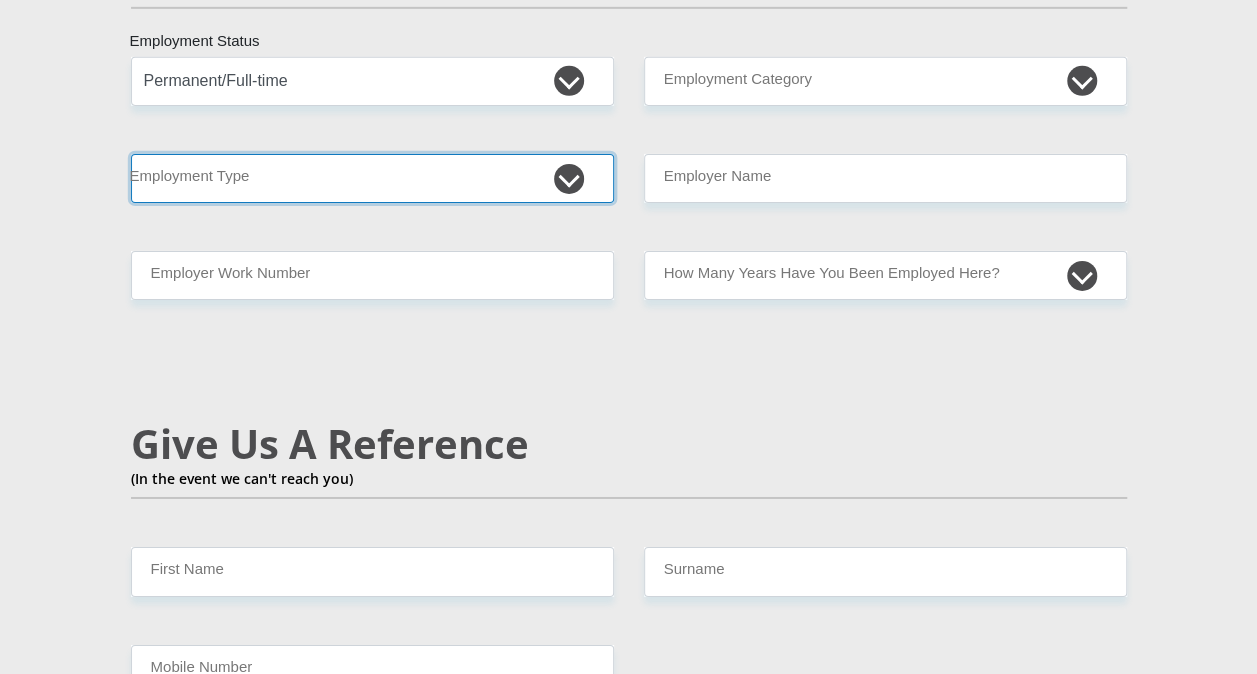 click on "College/Lecturer
Craft Seller
Creative
Driver
Executive
Farmer
Forces - Non Commissioned
Forces - Officer
Hawker
Housewife
Labourer
Licenced Professional
Manager
Miner
Non Licenced Professional
Office Staff/Clerk
Outside Worker
Pensioner
Permanent Teacher
Production/Manufacturing
Sales
Self-Employed
Semi-Professional Worker
Service Industry  Social Worker  Student" at bounding box center [372, 178] 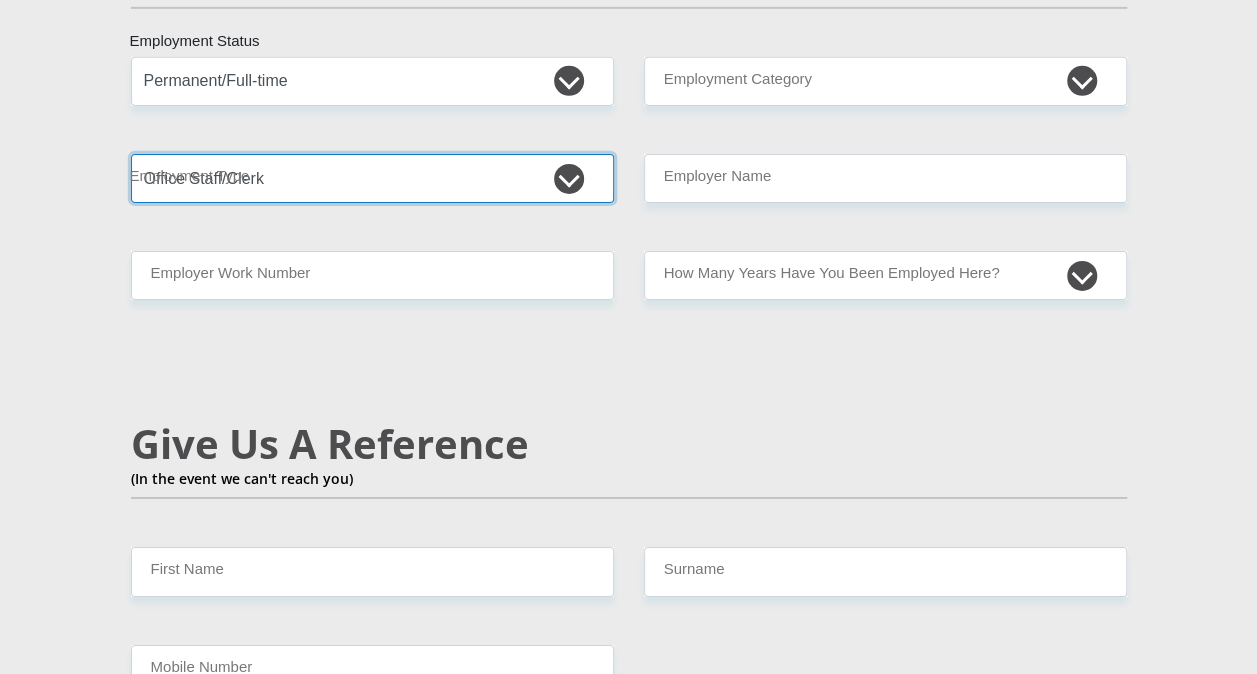 click on "College/Lecturer
Craft Seller
Creative
Driver
Executive
Farmer
Forces - Non Commissioned
Forces - Officer
Hawker
Housewife
Labourer
Licenced Professional
Manager
Miner
Non Licenced Professional
Office Staff/Clerk
Outside Worker
Pensioner
Permanent Teacher
Production/Manufacturing
Sales
Self-Employed
Semi-Professional Worker
Service Industry  Social Worker  Student" at bounding box center (372, 178) 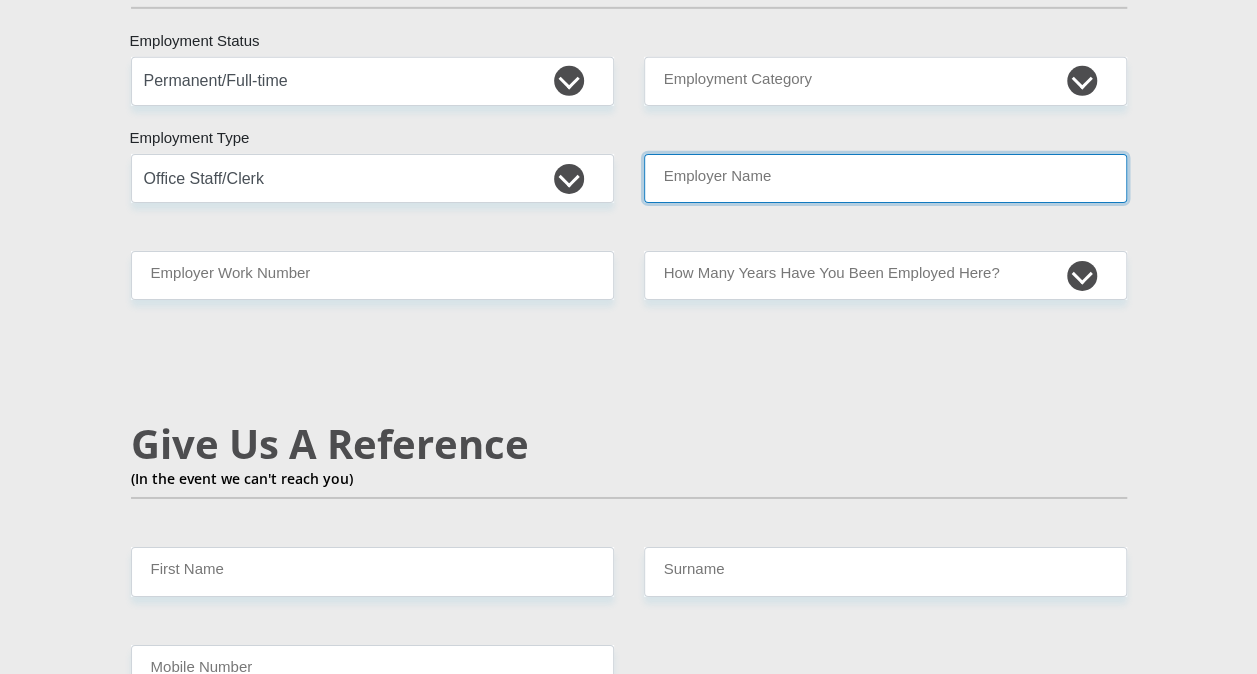 click on "Employer Name" at bounding box center [885, 178] 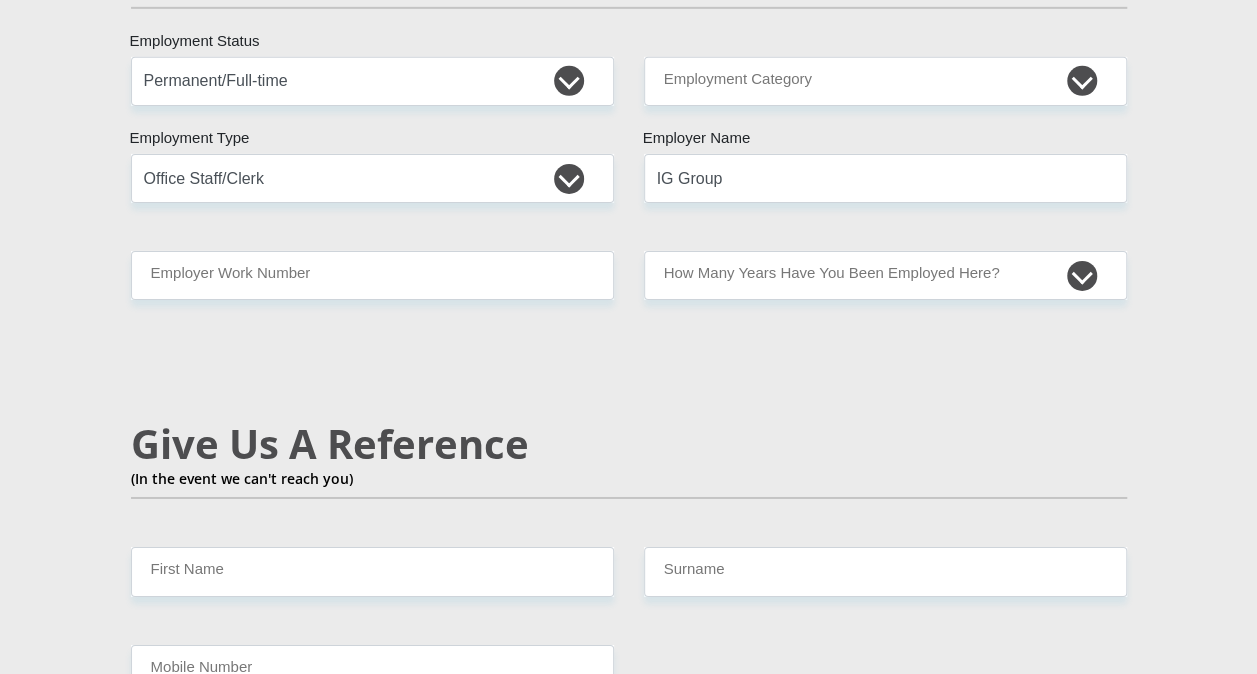 type 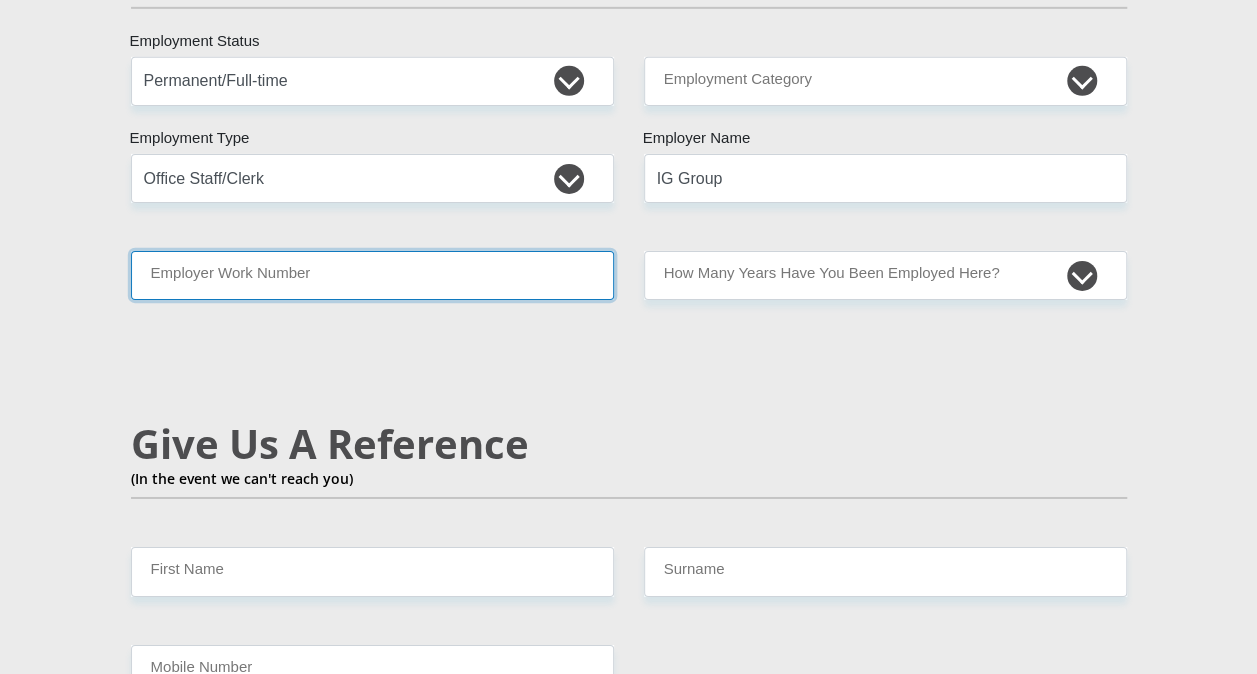 type on "[PHONE]" 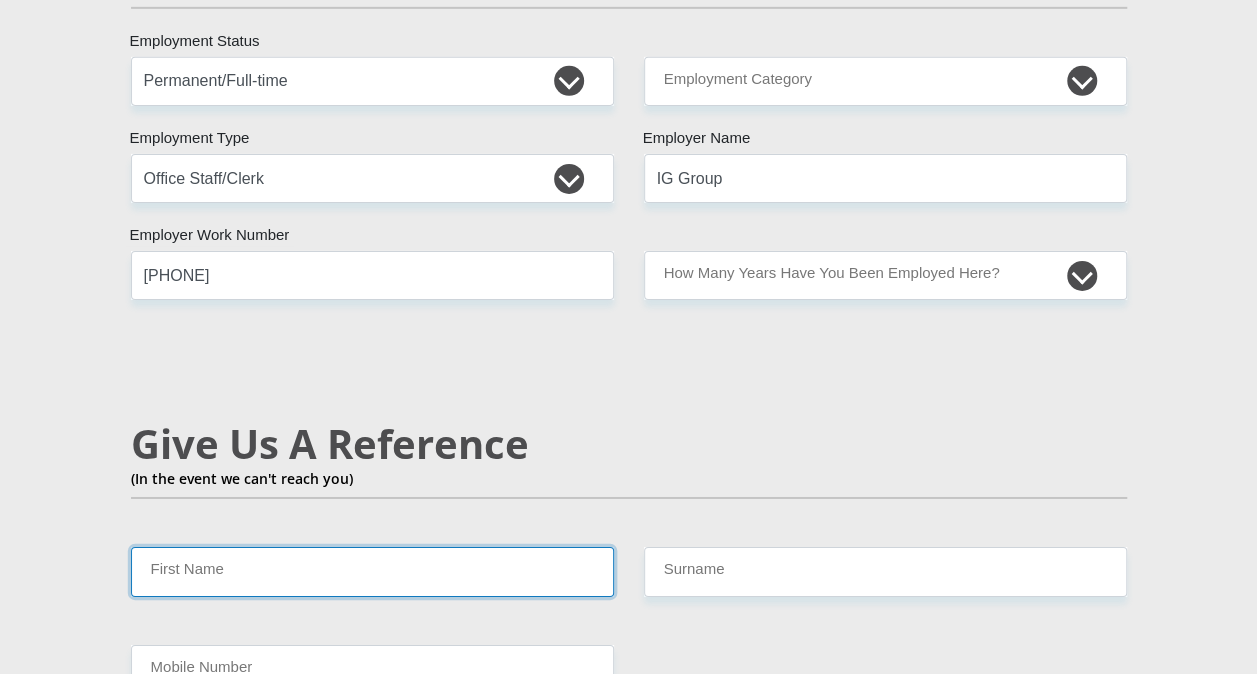 type on "[FIRST]" 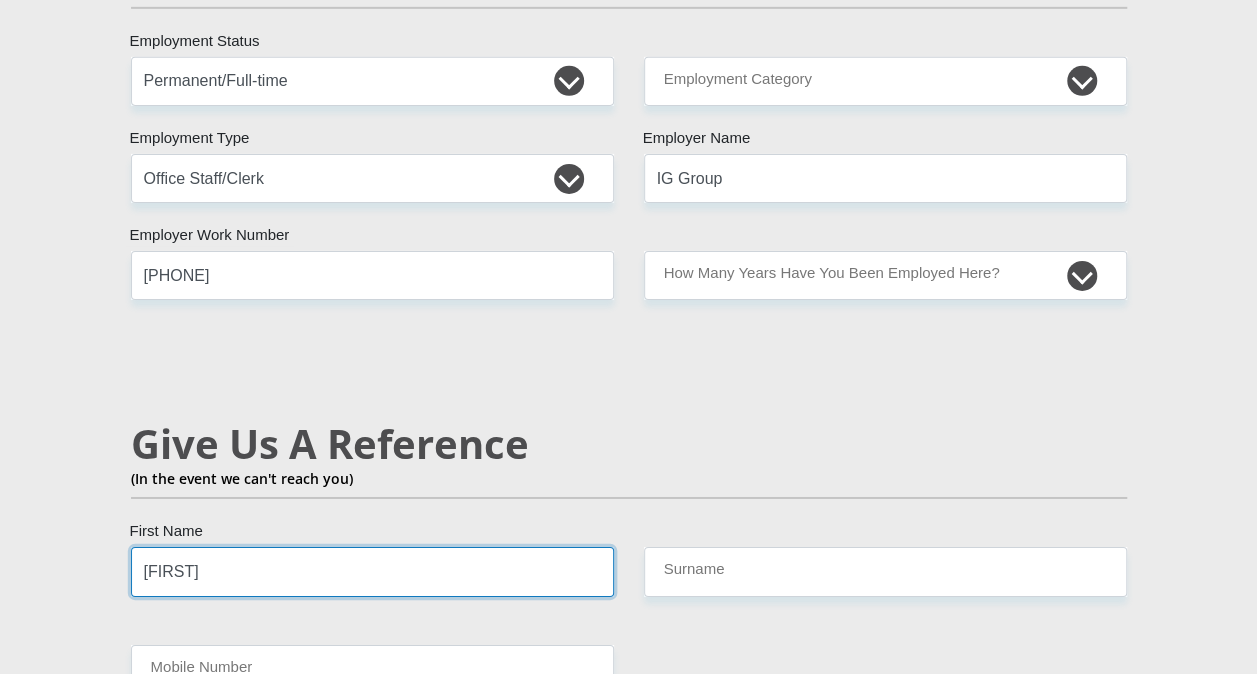 type on "Ngwenya" 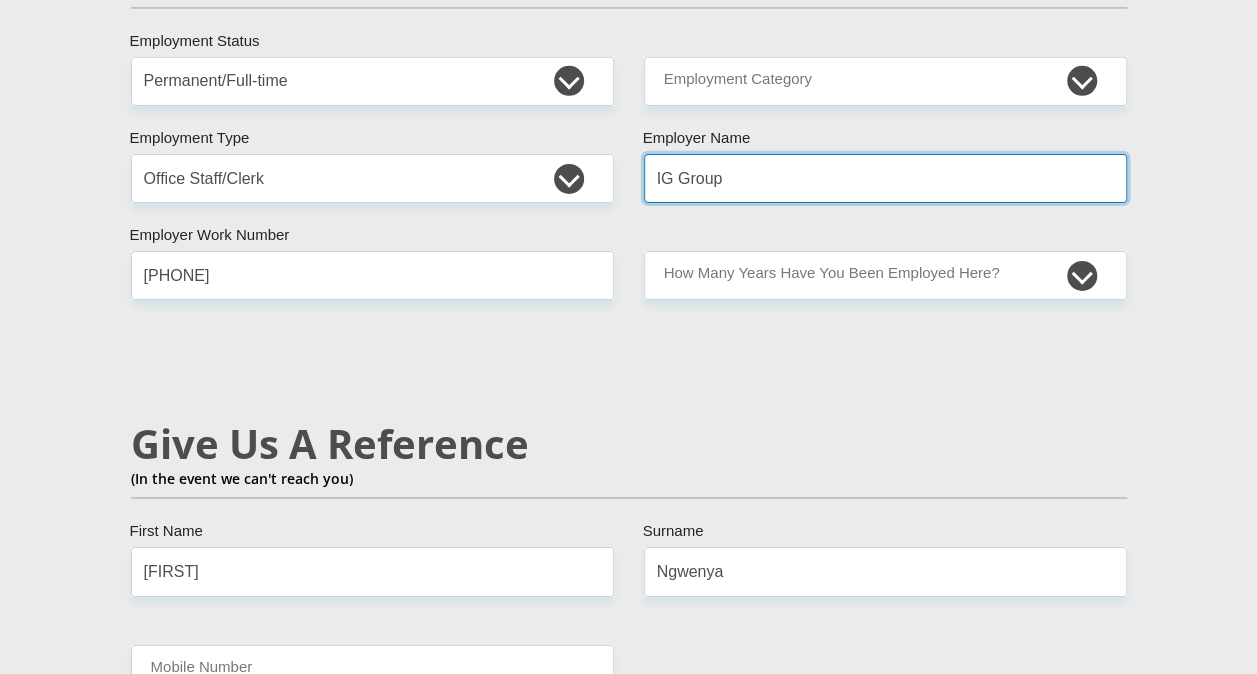 type 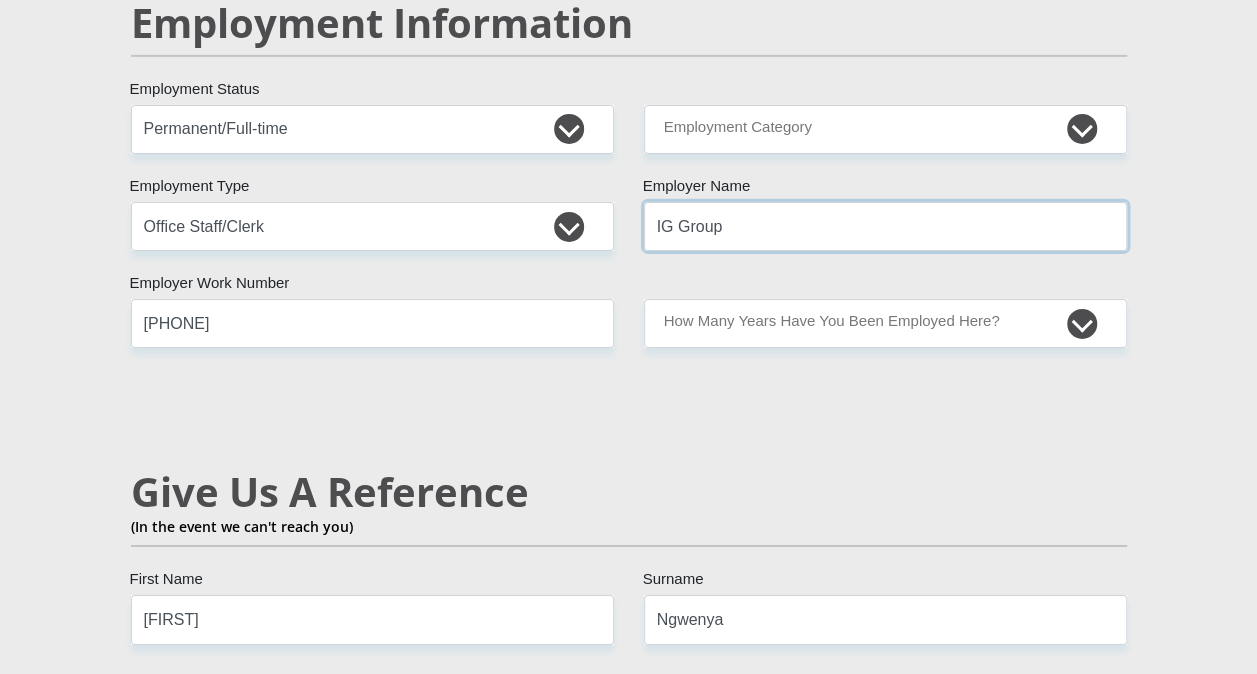 scroll, scrollTop: 3244, scrollLeft: 0, axis: vertical 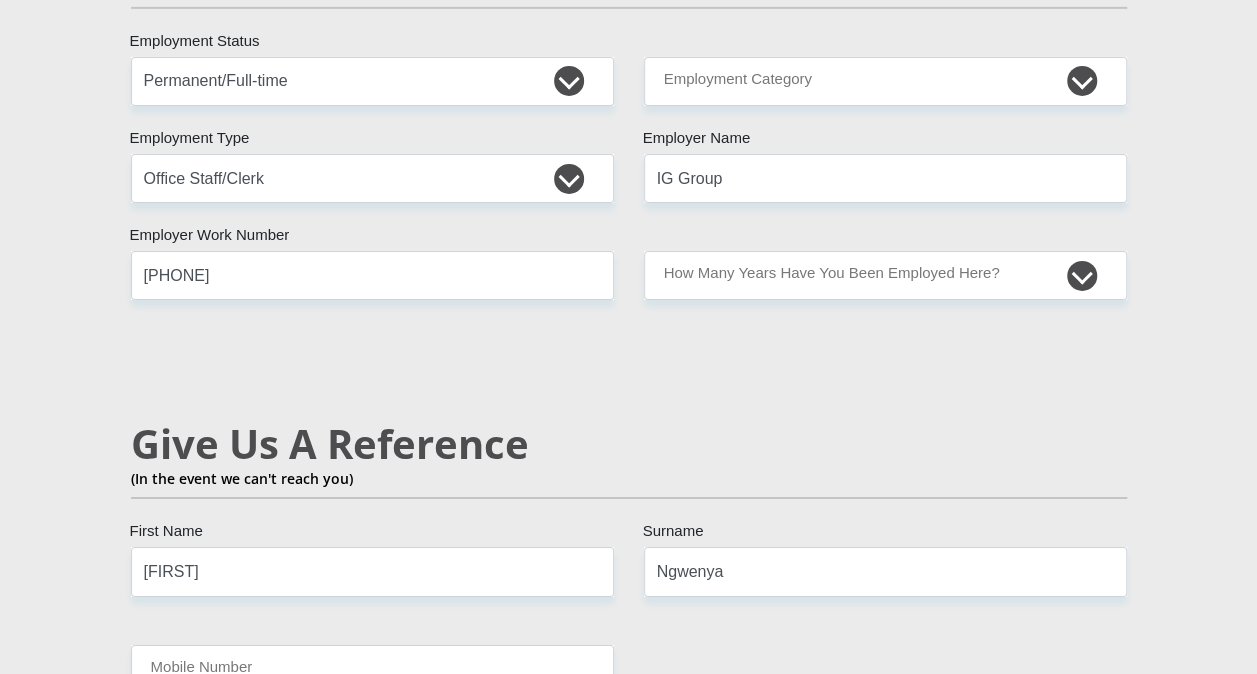 click on "[TITLE] [FIRST] [LAST] [ID_NUMBER] Please input valid ID number [COUNTRY]" at bounding box center (629, 24) 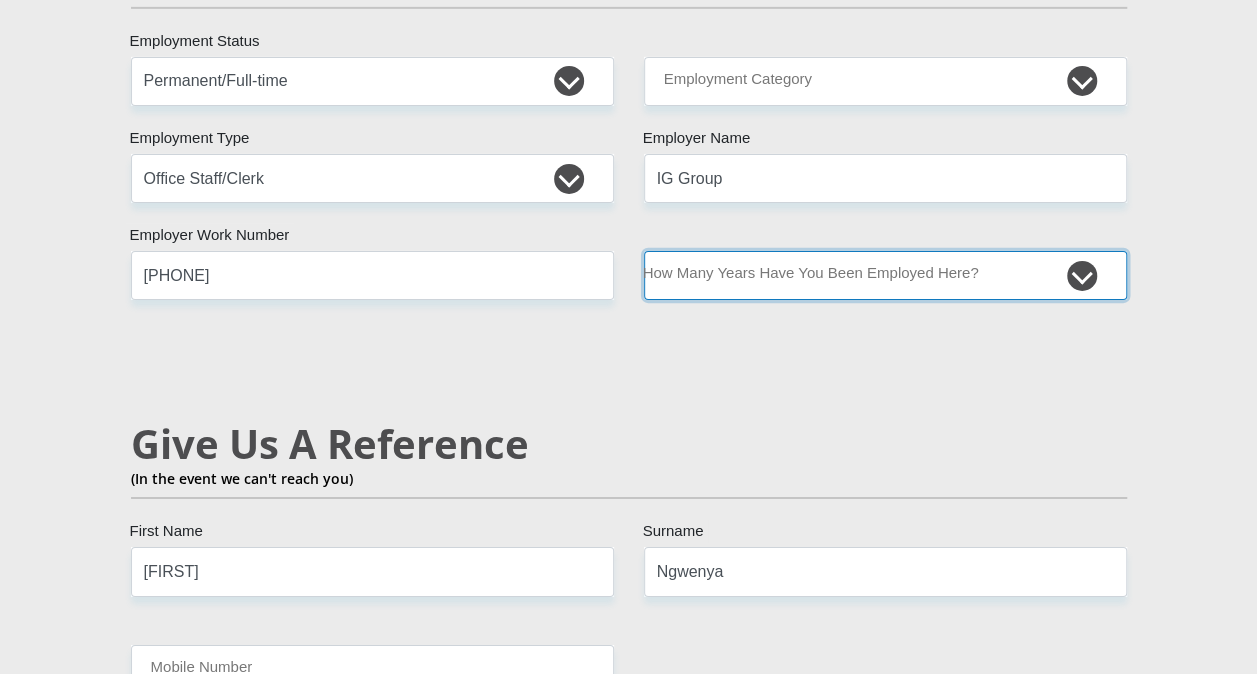 click on "less than 1 year
1-3 years
3-5 years
5+ years" at bounding box center [885, 275] 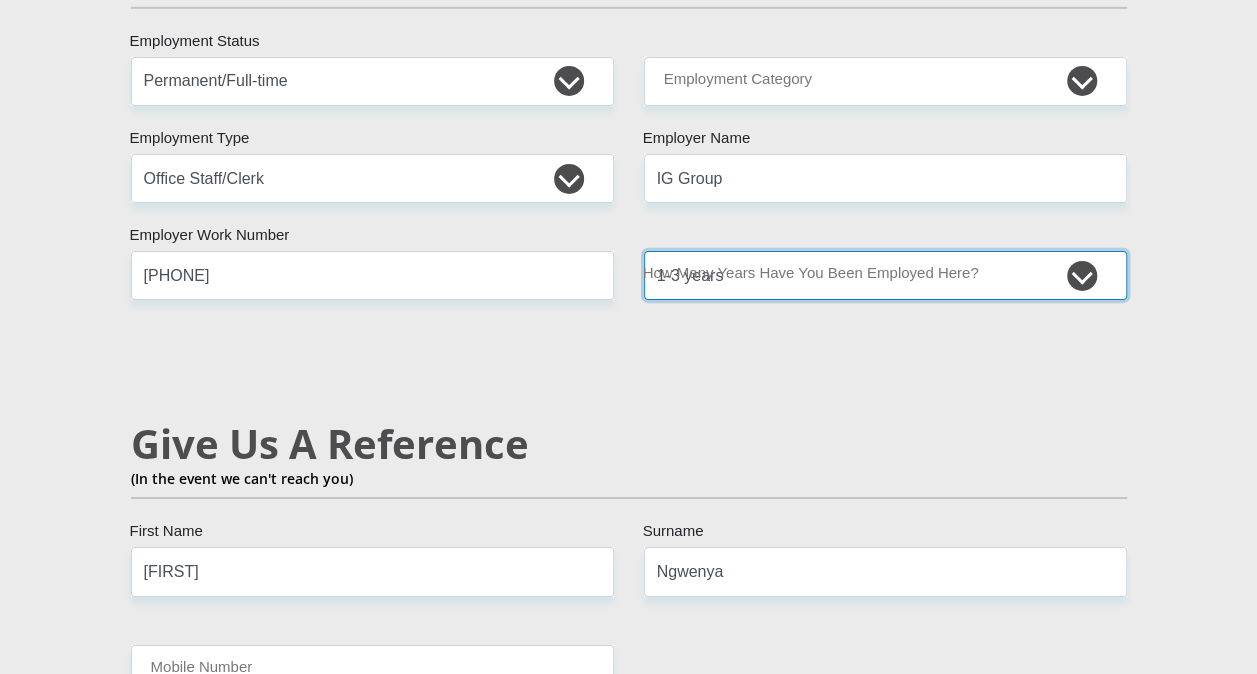 click on "less than 1 year
1-3 years
3-5 years
5+ years" at bounding box center (885, 275) 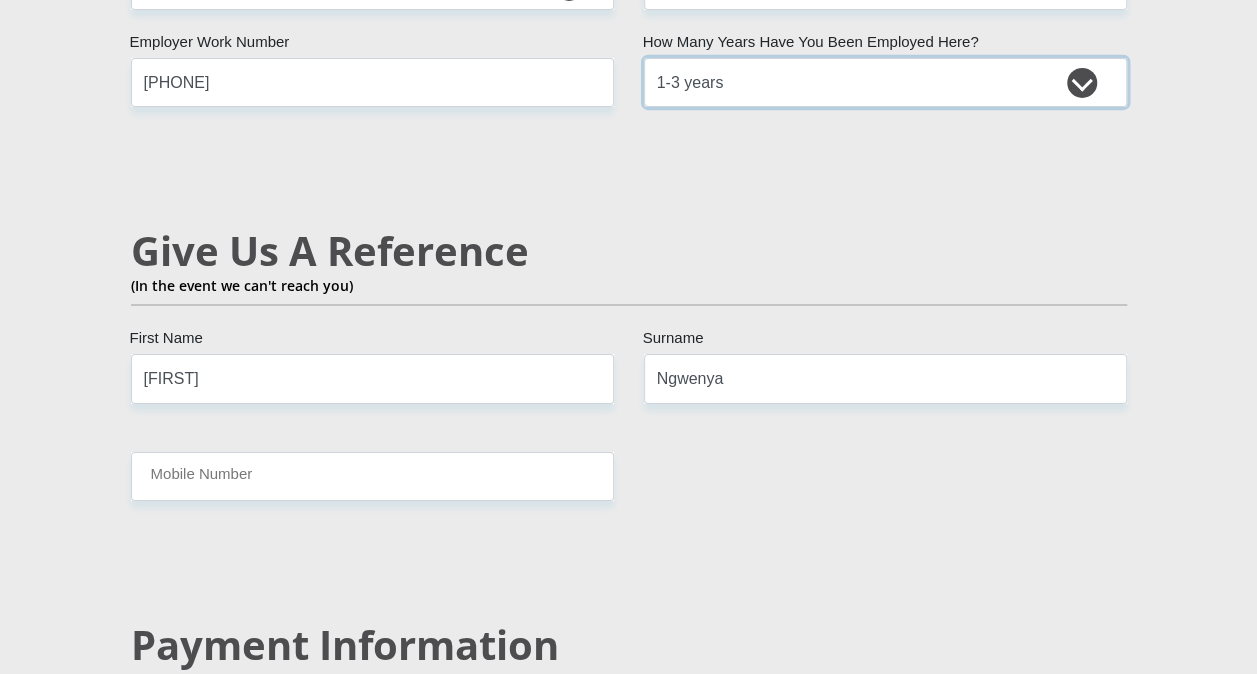 scroll, scrollTop: 3444, scrollLeft: 0, axis: vertical 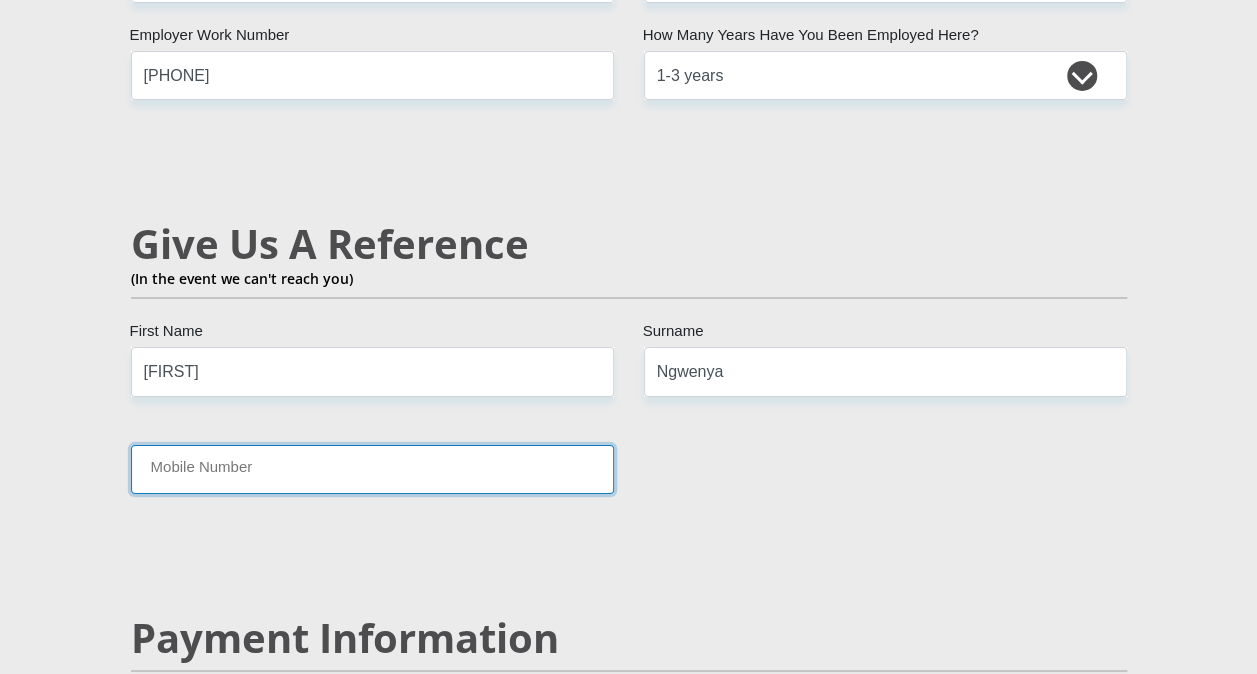 click on "Mobile Number" at bounding box center [372, 469] 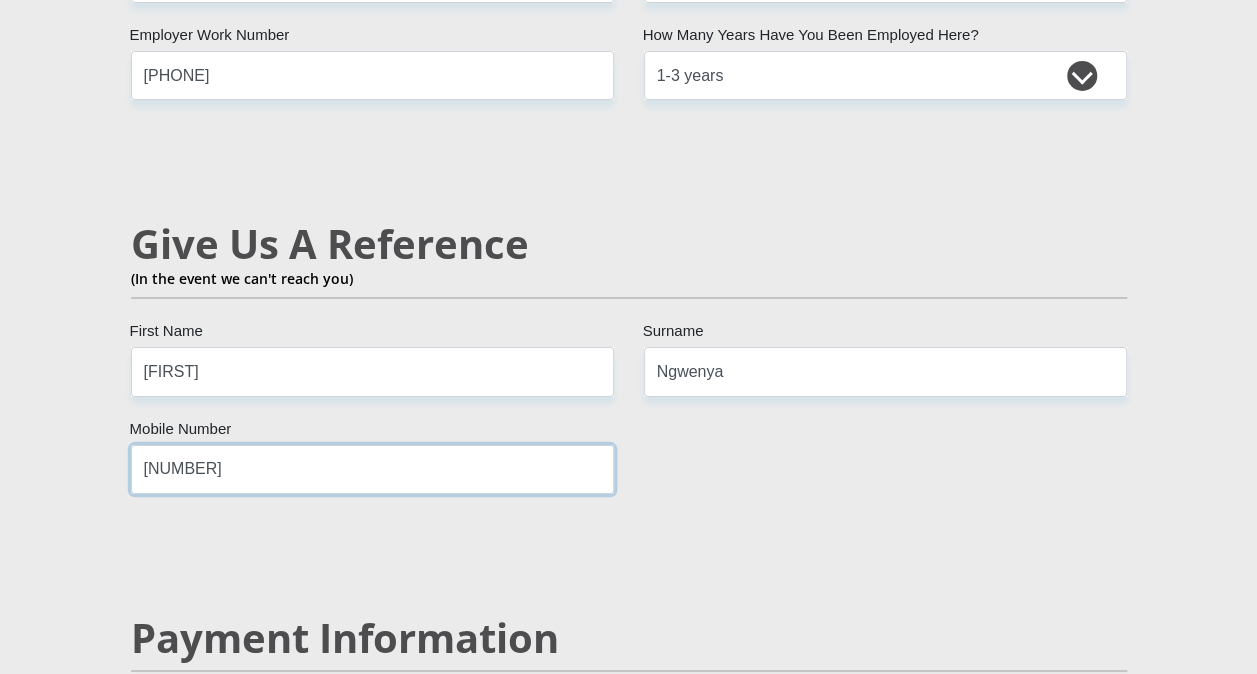 type on "[NUMBER]" 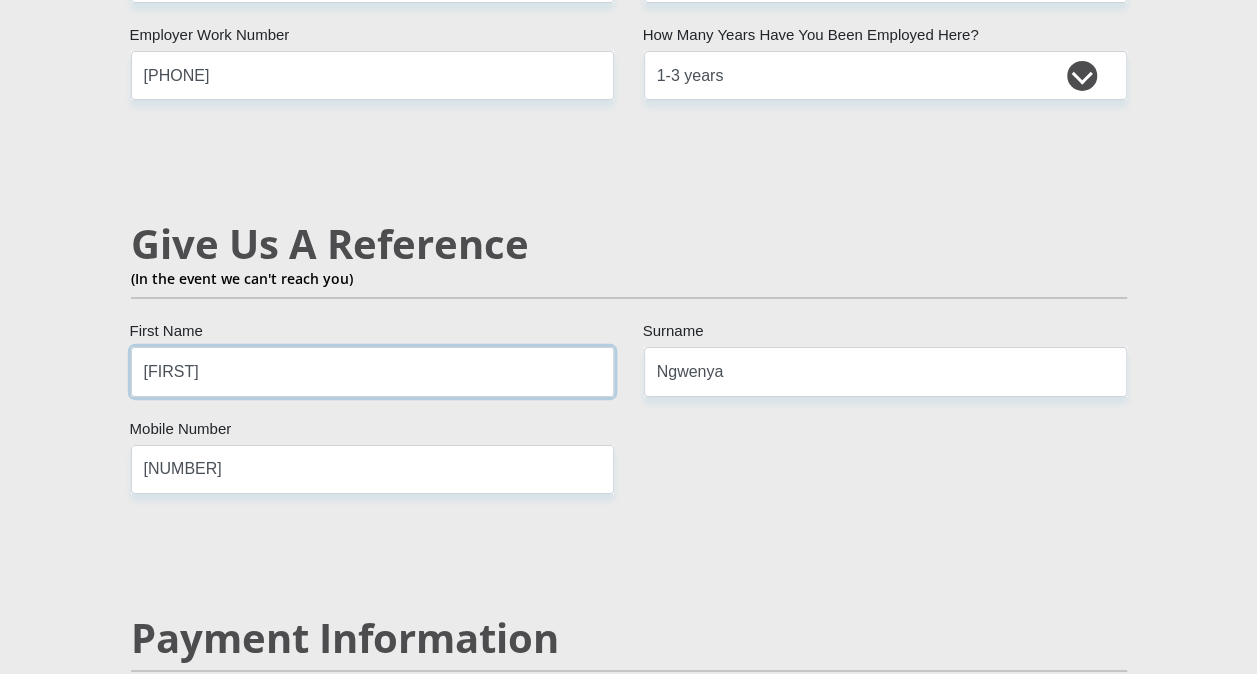 click on "[FIRST]" at bounding box center (372, 371) 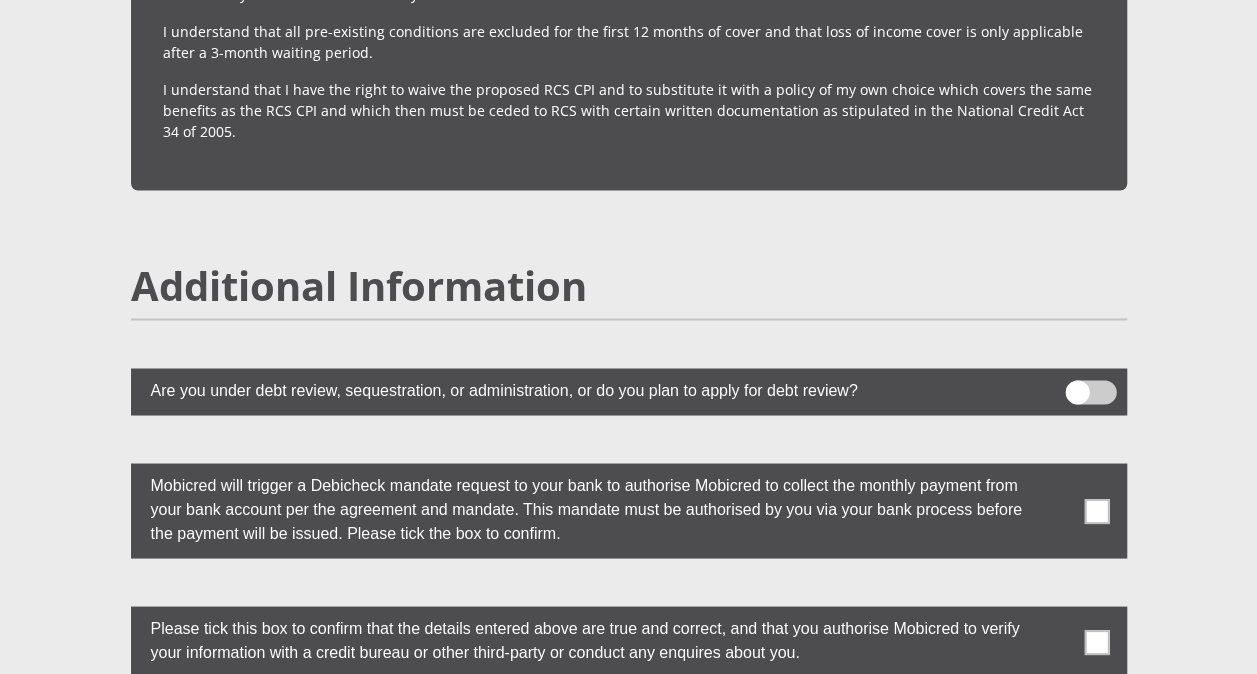 scroll, scrollTop: 5342, scrollLeft: 0, axis: vertical 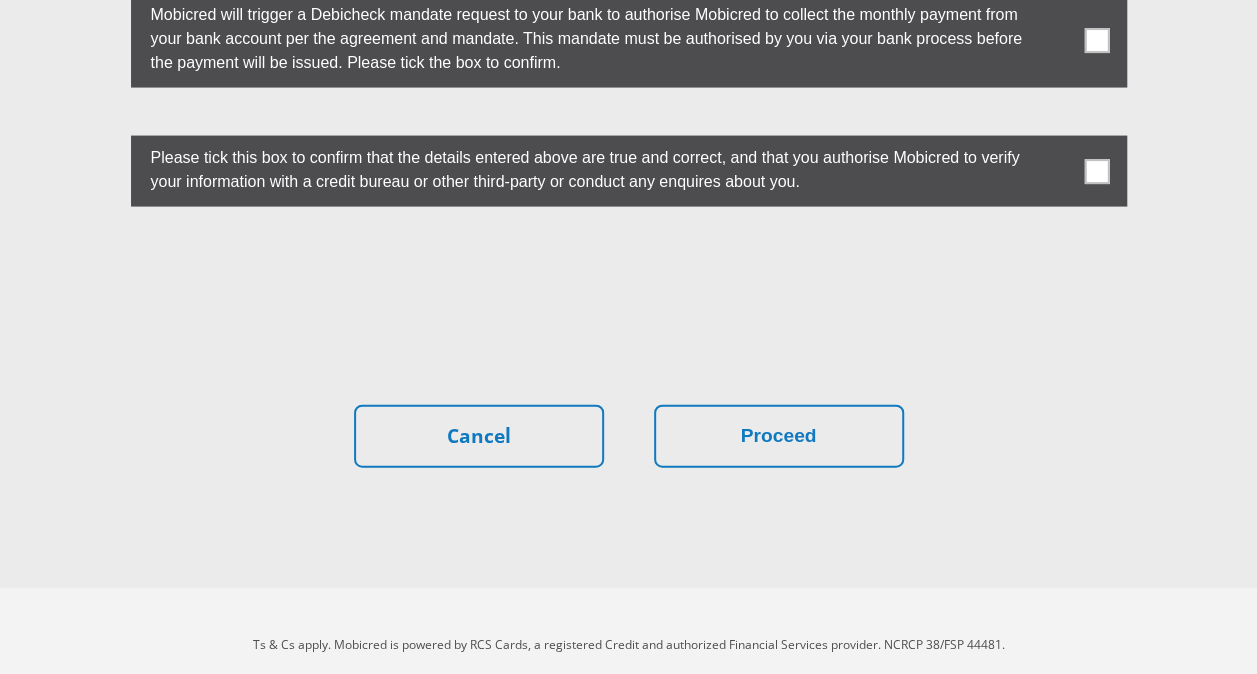 type on "[NAME]" 